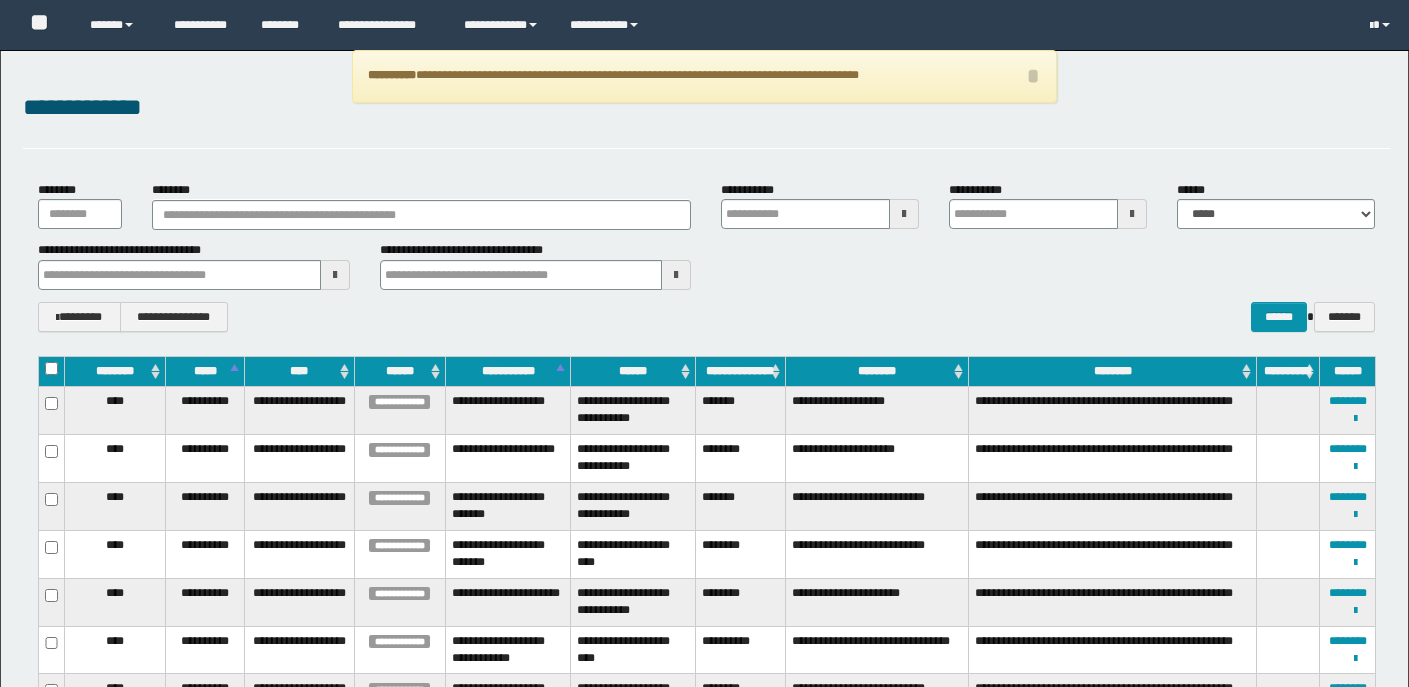 scroll, scrollTop: 0, scrollLeft: 0, axis: both 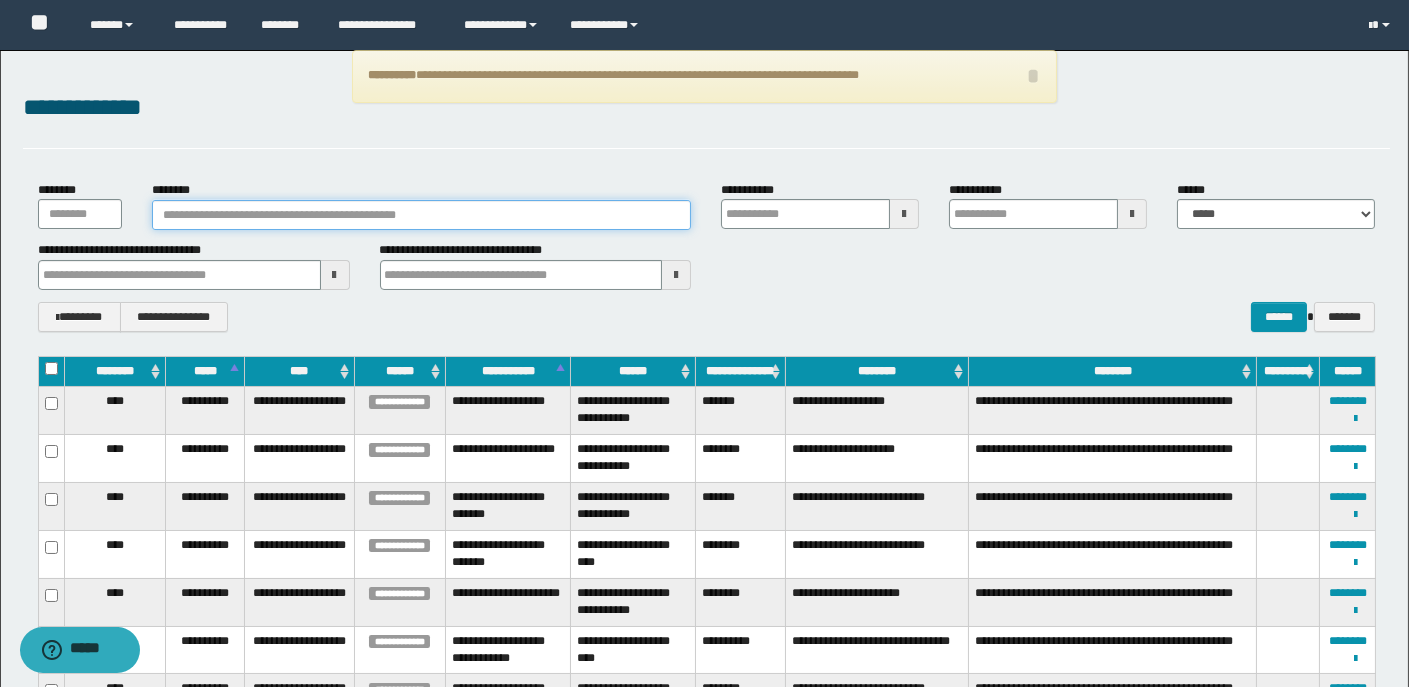 click on "********" at bounding box center [422, 215] 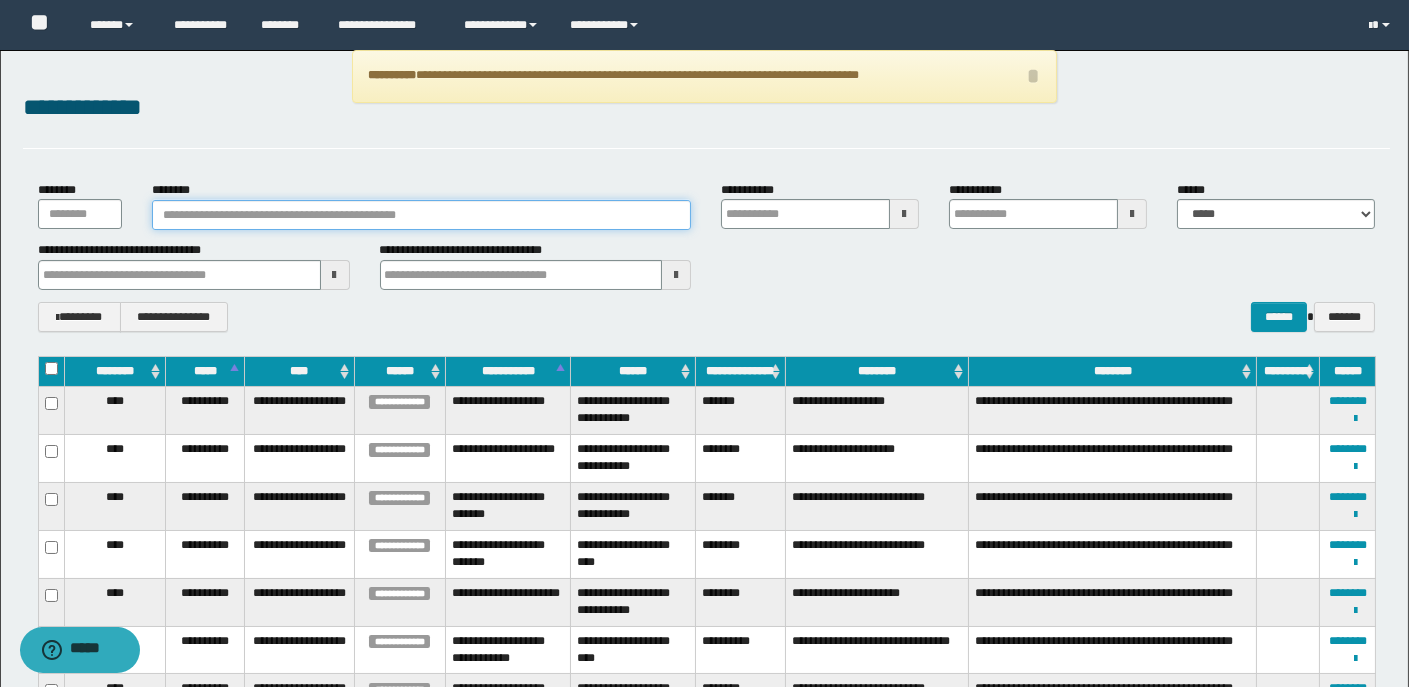 paste on "********" 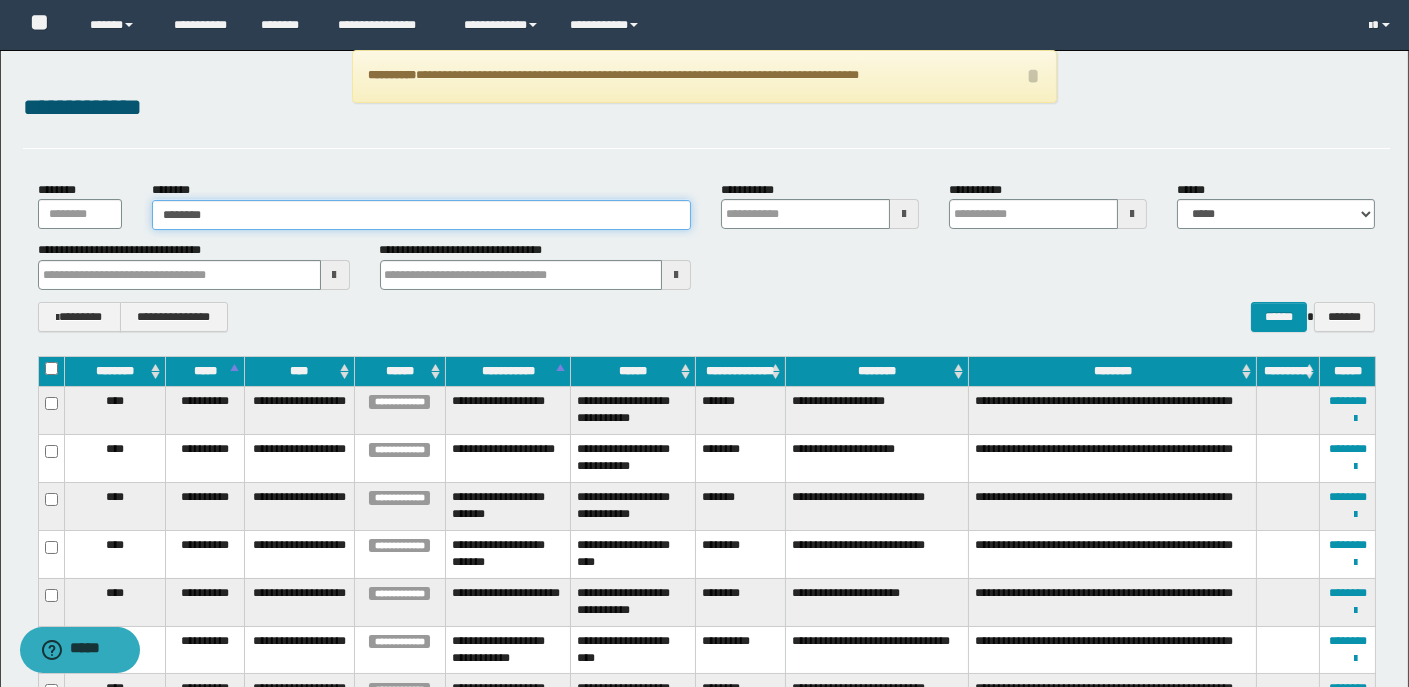 type on "********" 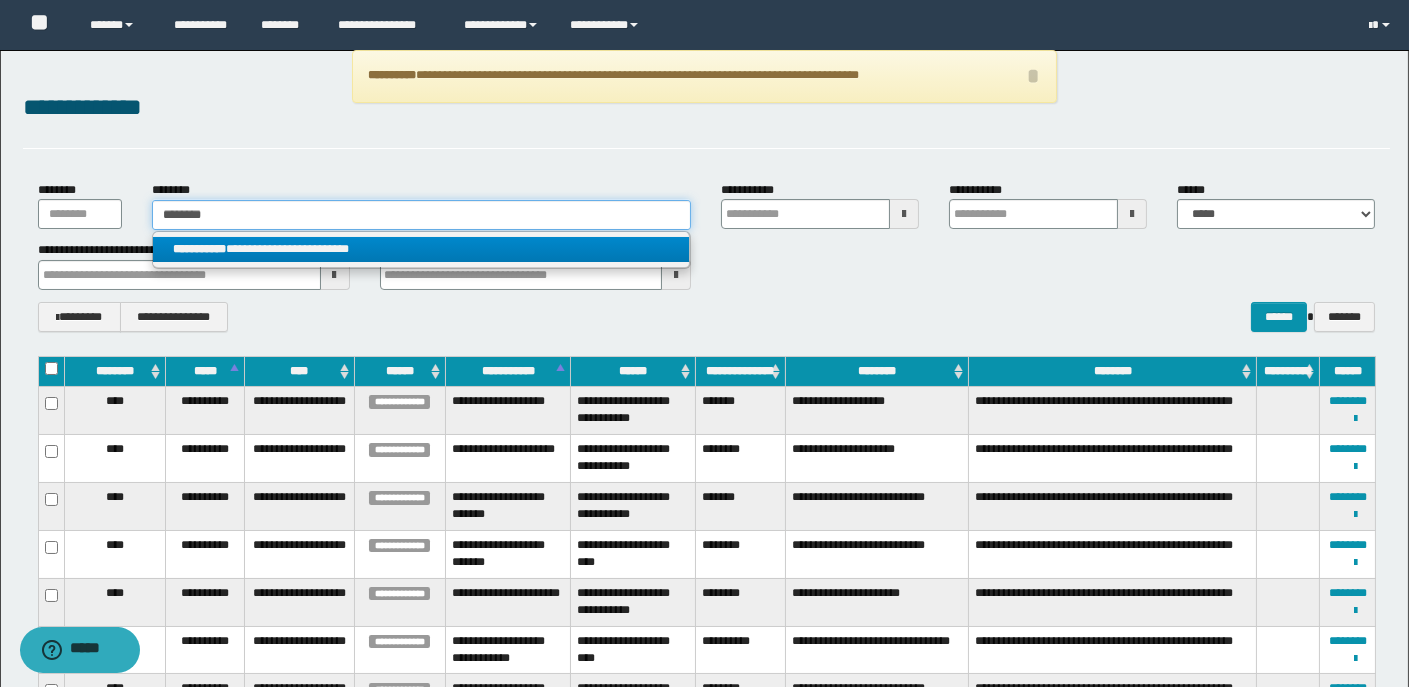type on "********" 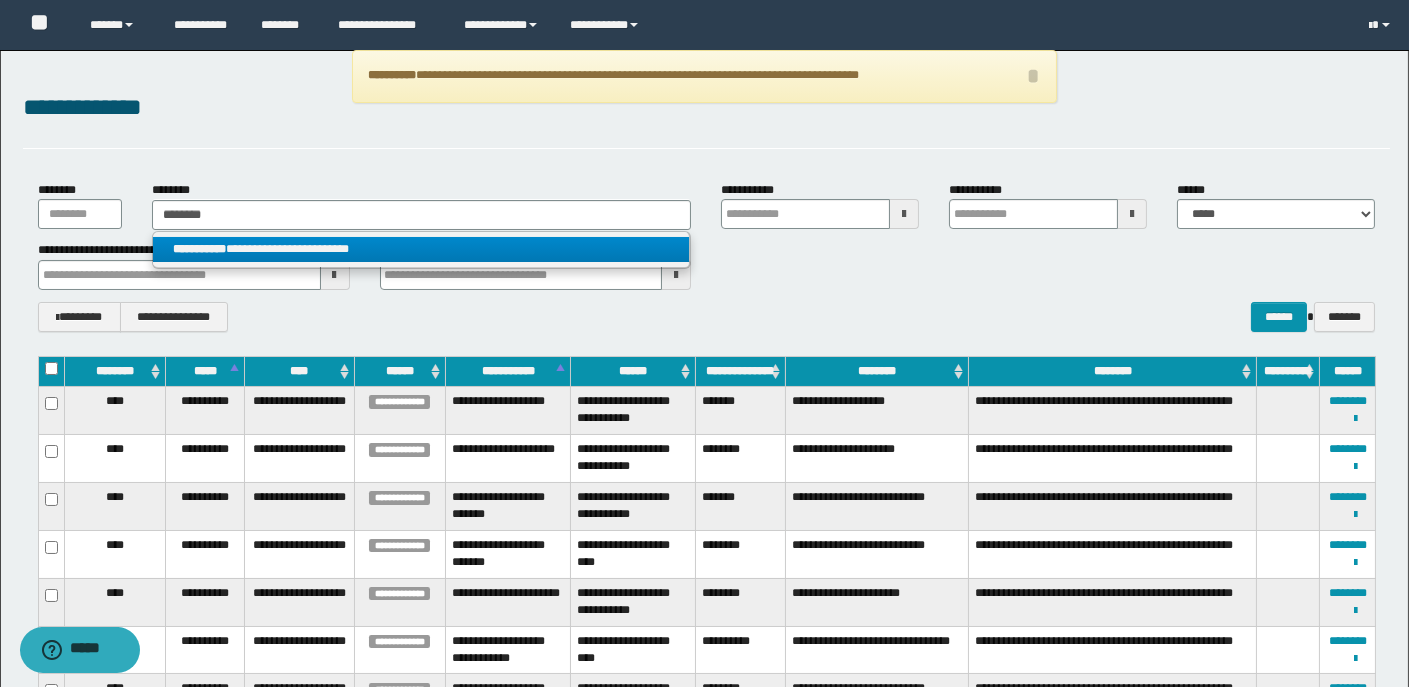 click on "**********" at bounding box center (421, 249) 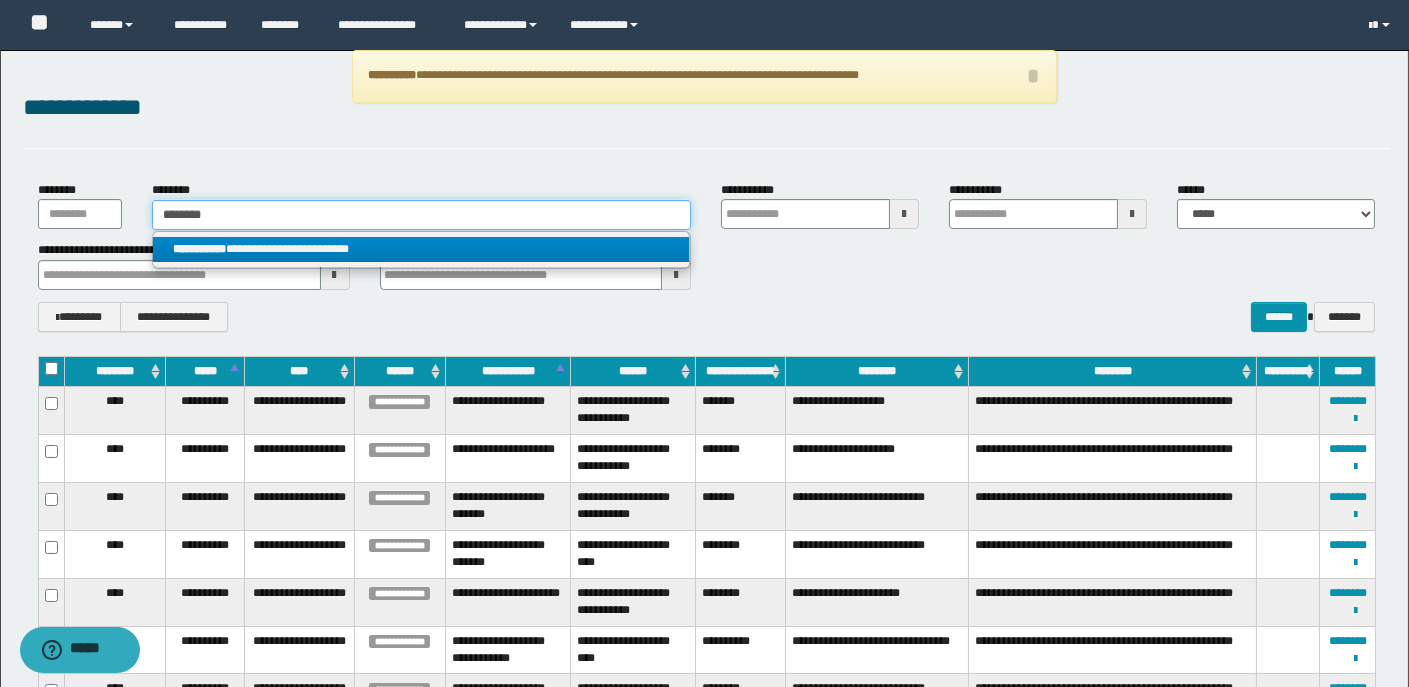 type 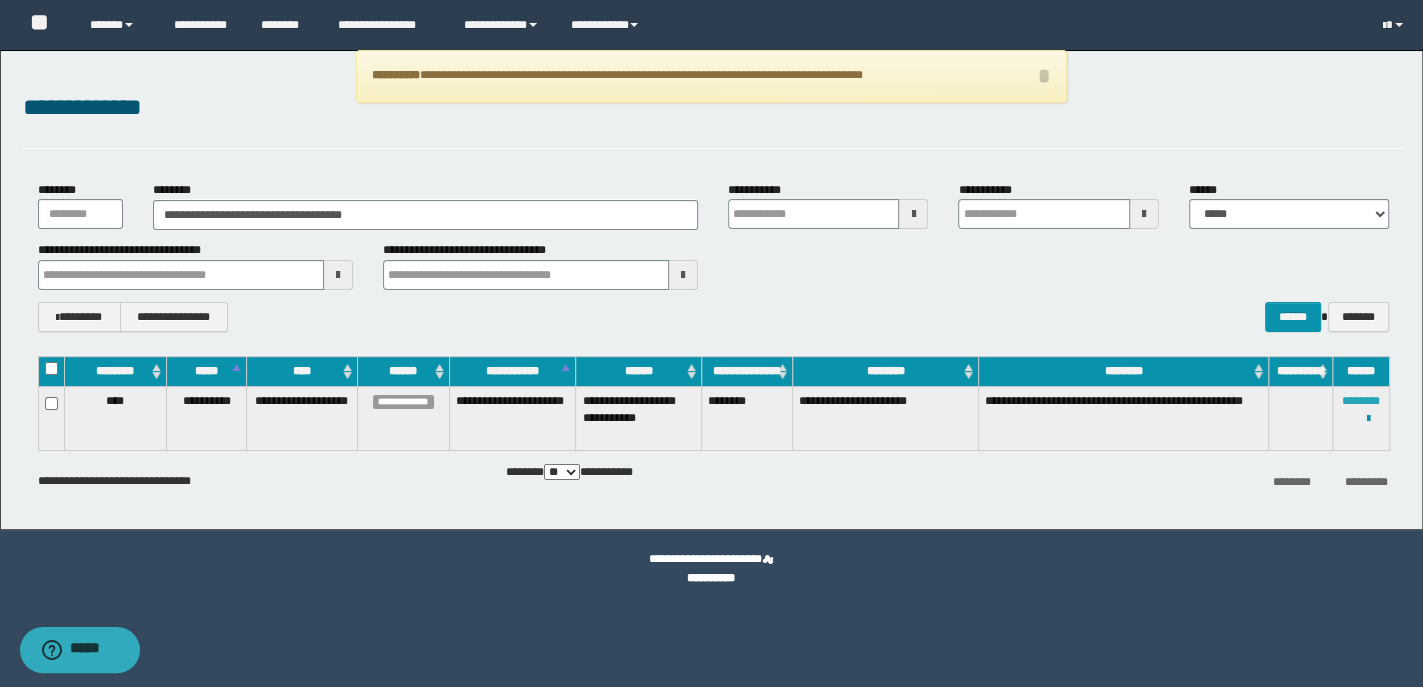 click on "********" at bounding box center (1361, 401) 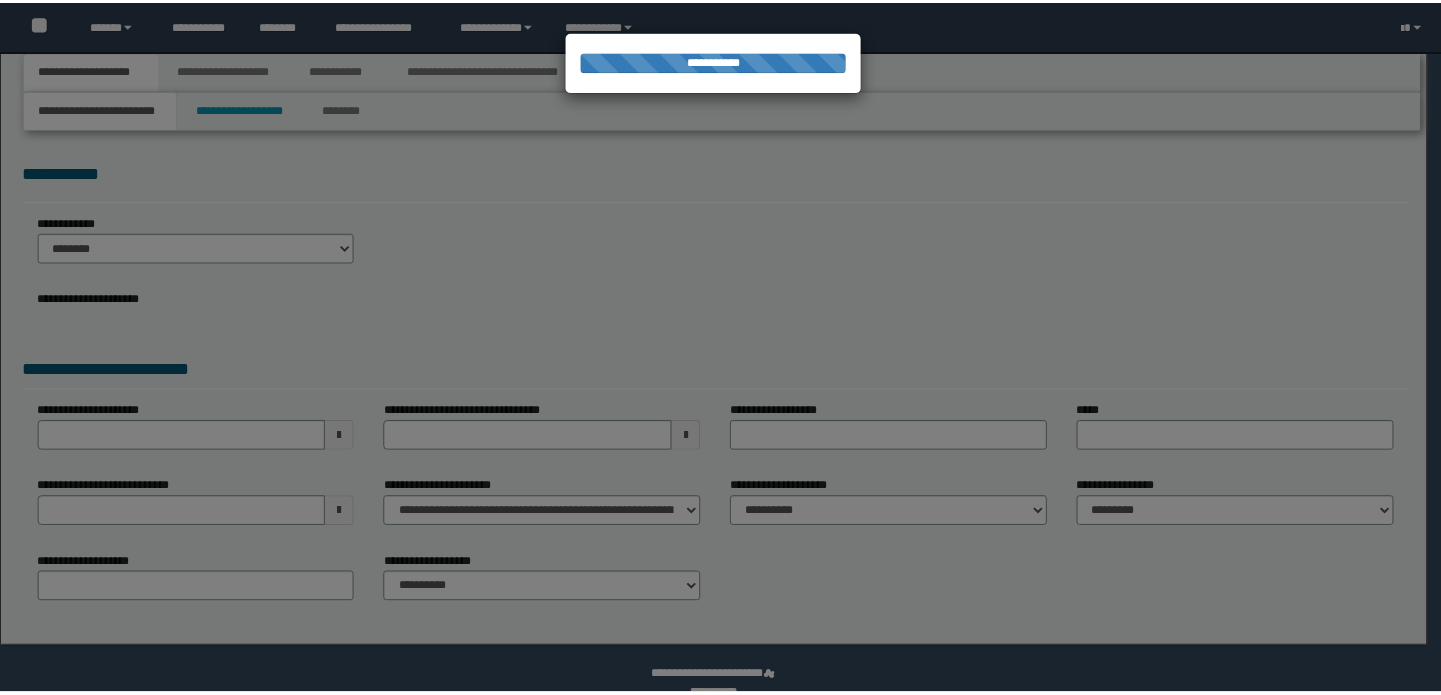 scroll, scrollTop: 0, scrollLeft: 0, axis: both 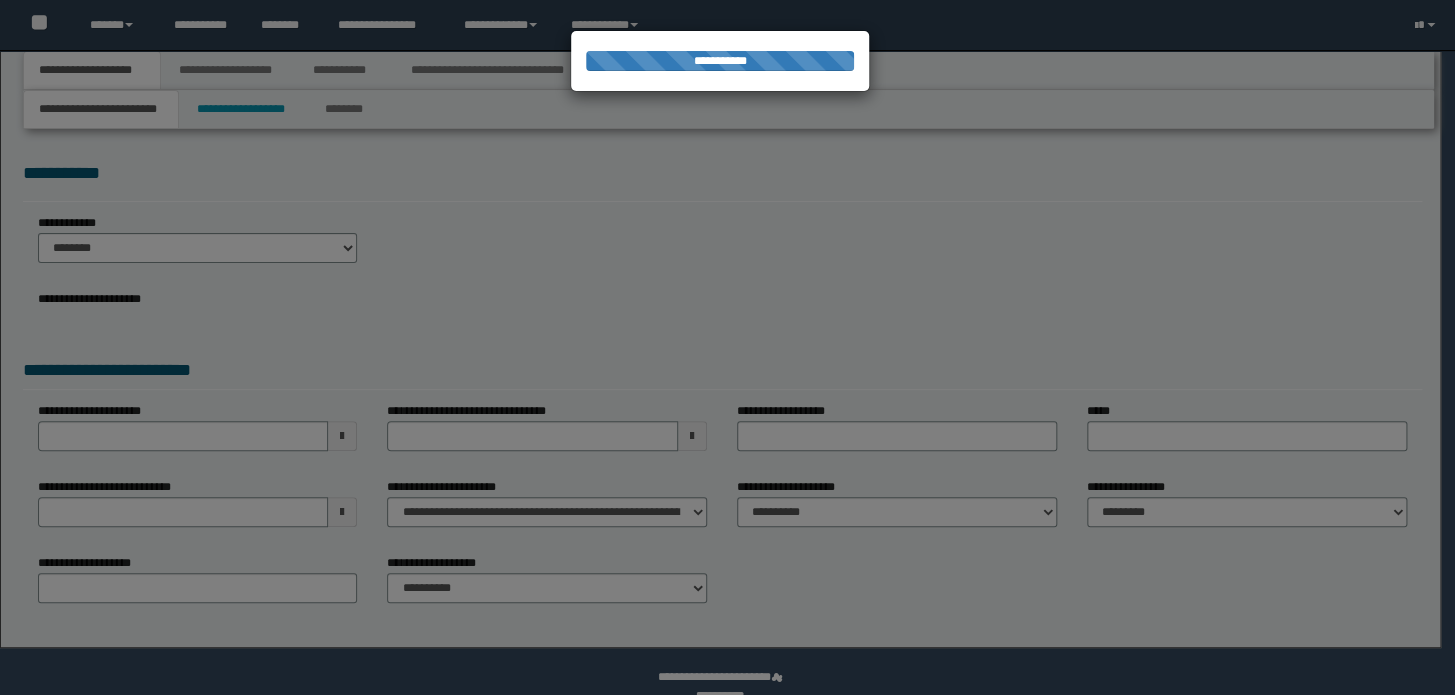 type on "**********" 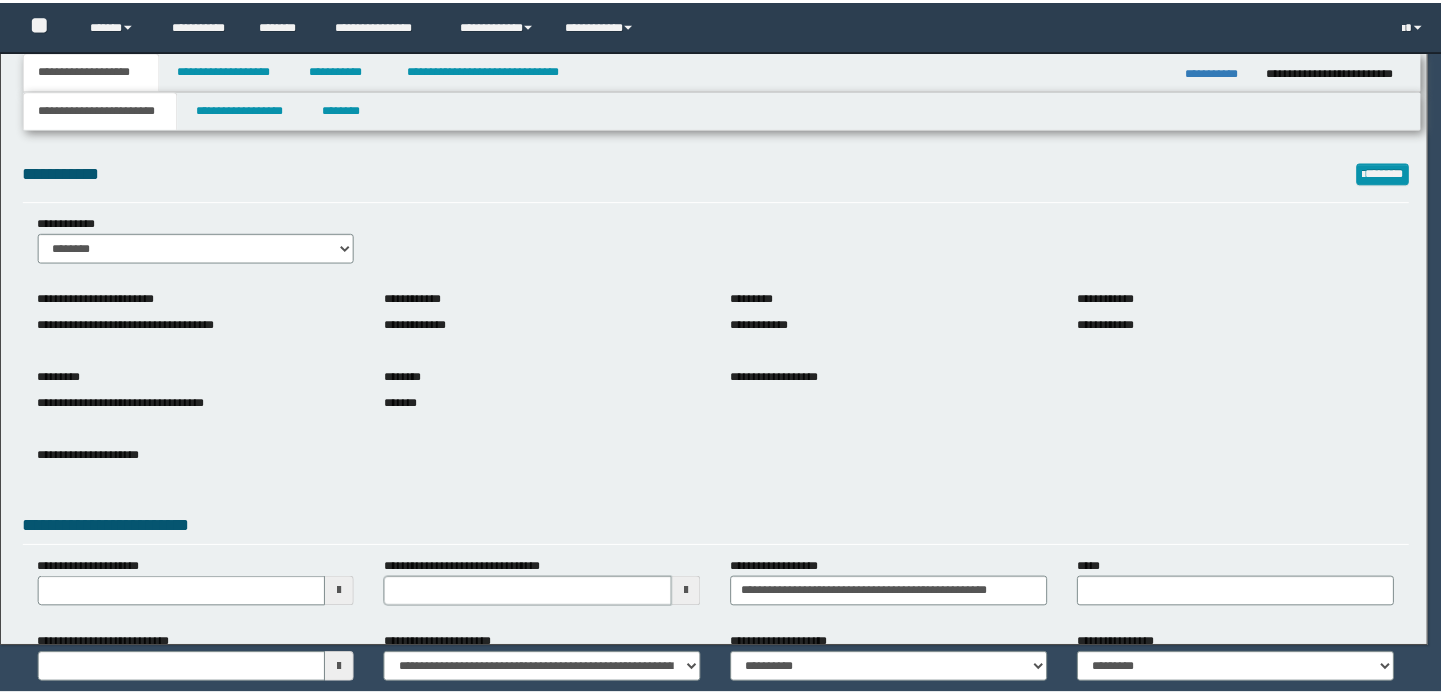 scroll, scrollTop: 0, scrollLeft: 0, axis: both 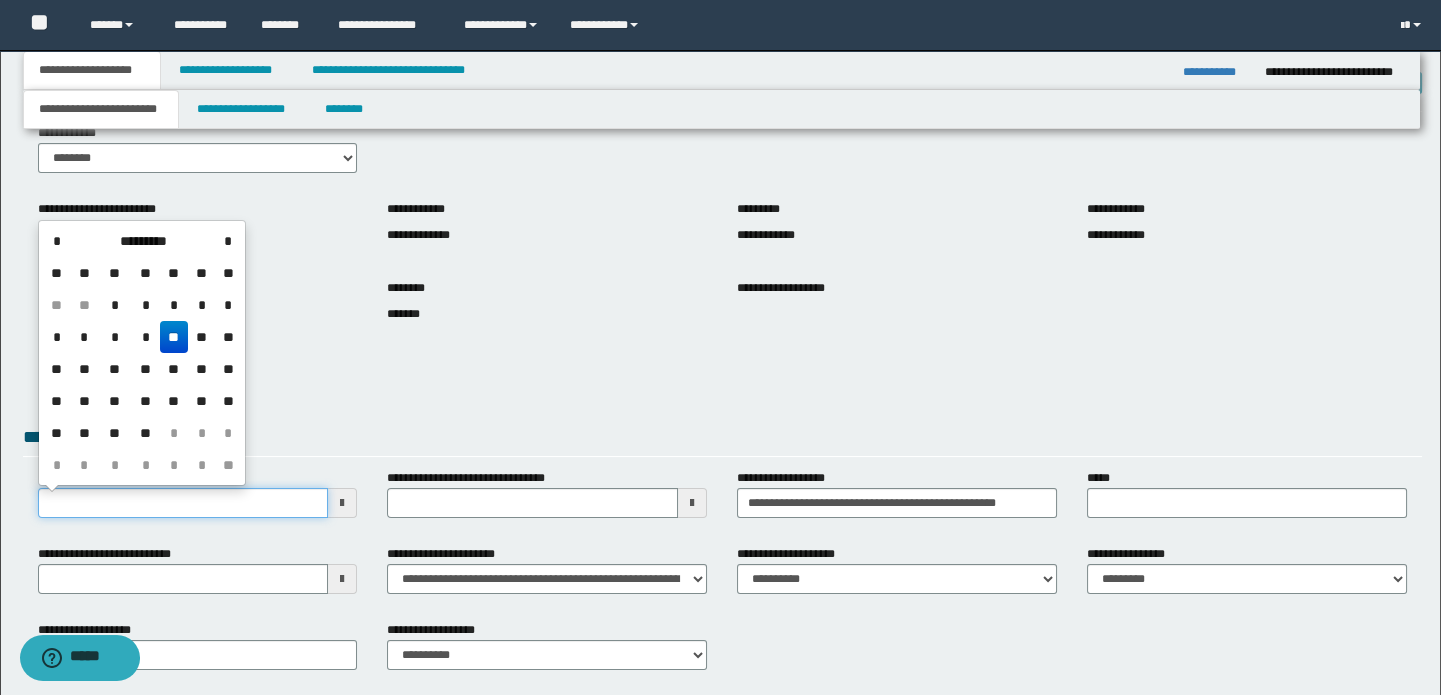 drag, startPoint x: 145, startPoint y: 500, endPoint x: 0, endPoint y: 513, distance: 145.58159 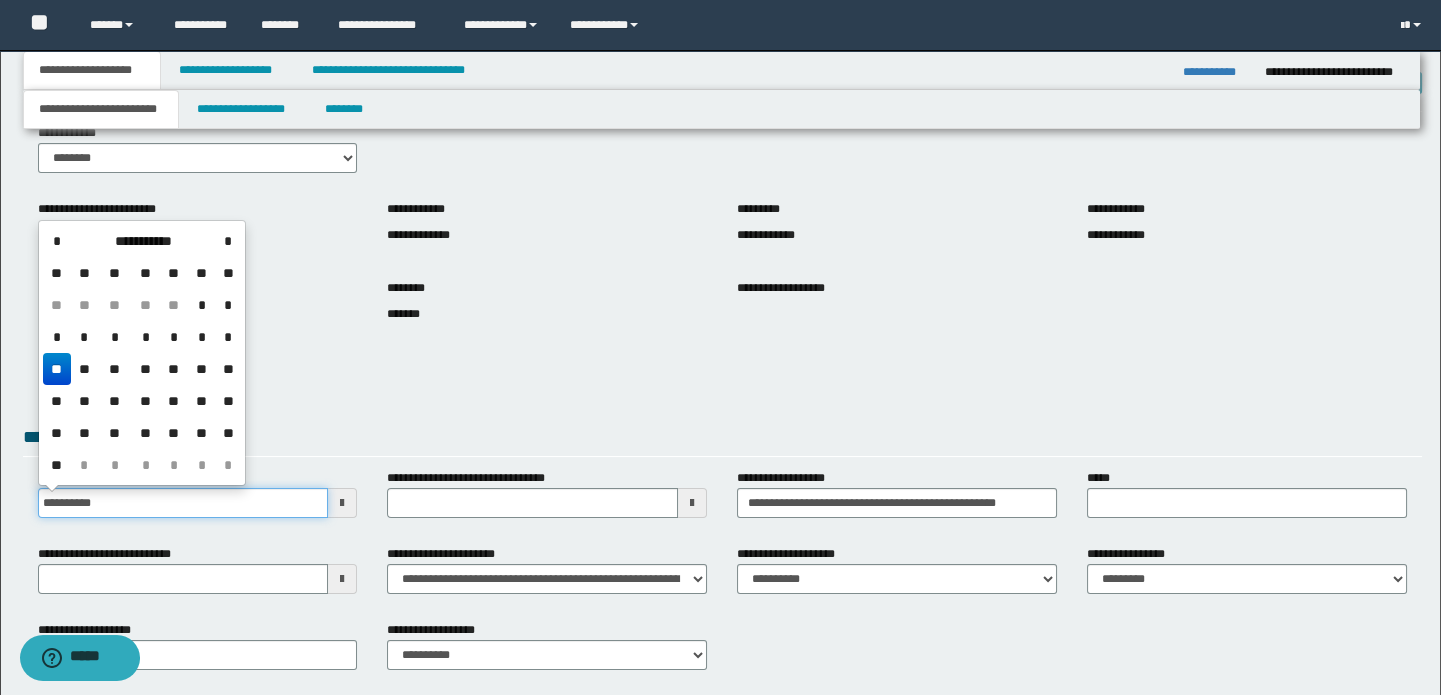 type on "**********" 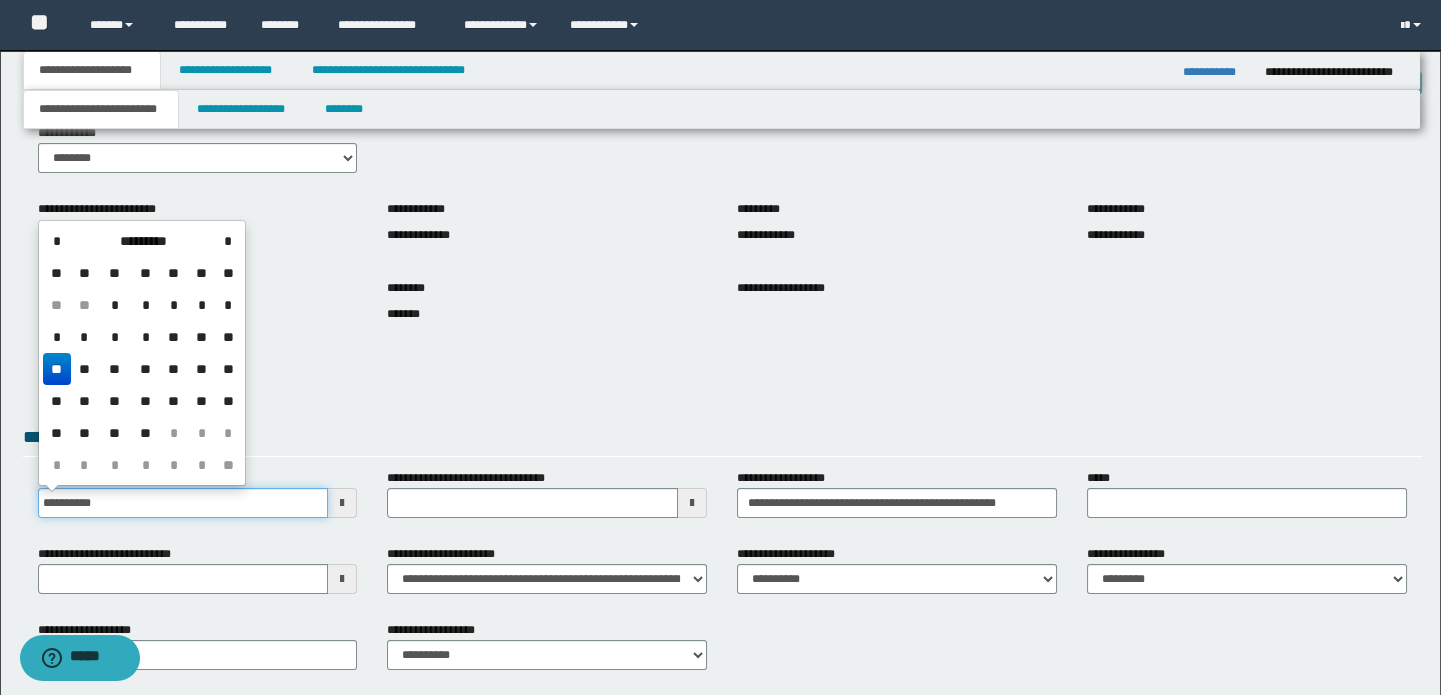 type on "**********" 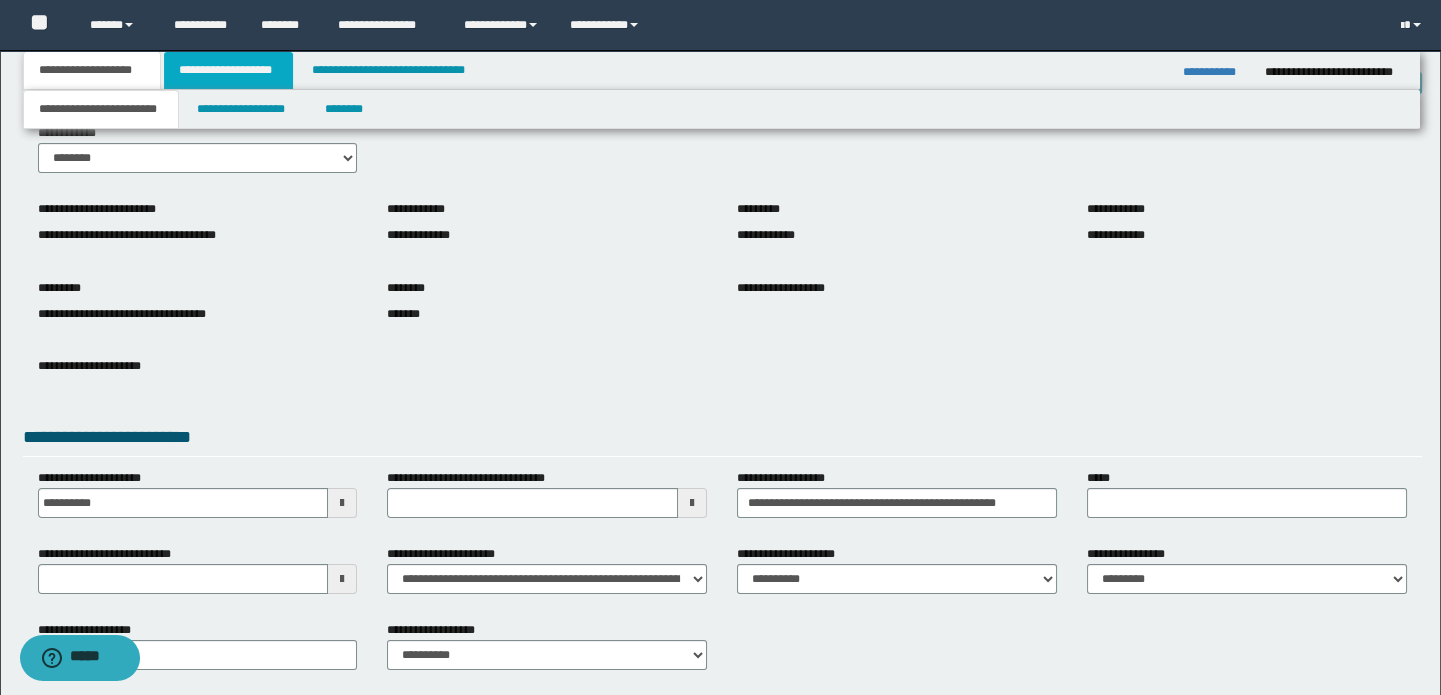 click on "**********" at bounding box center [228, 70] 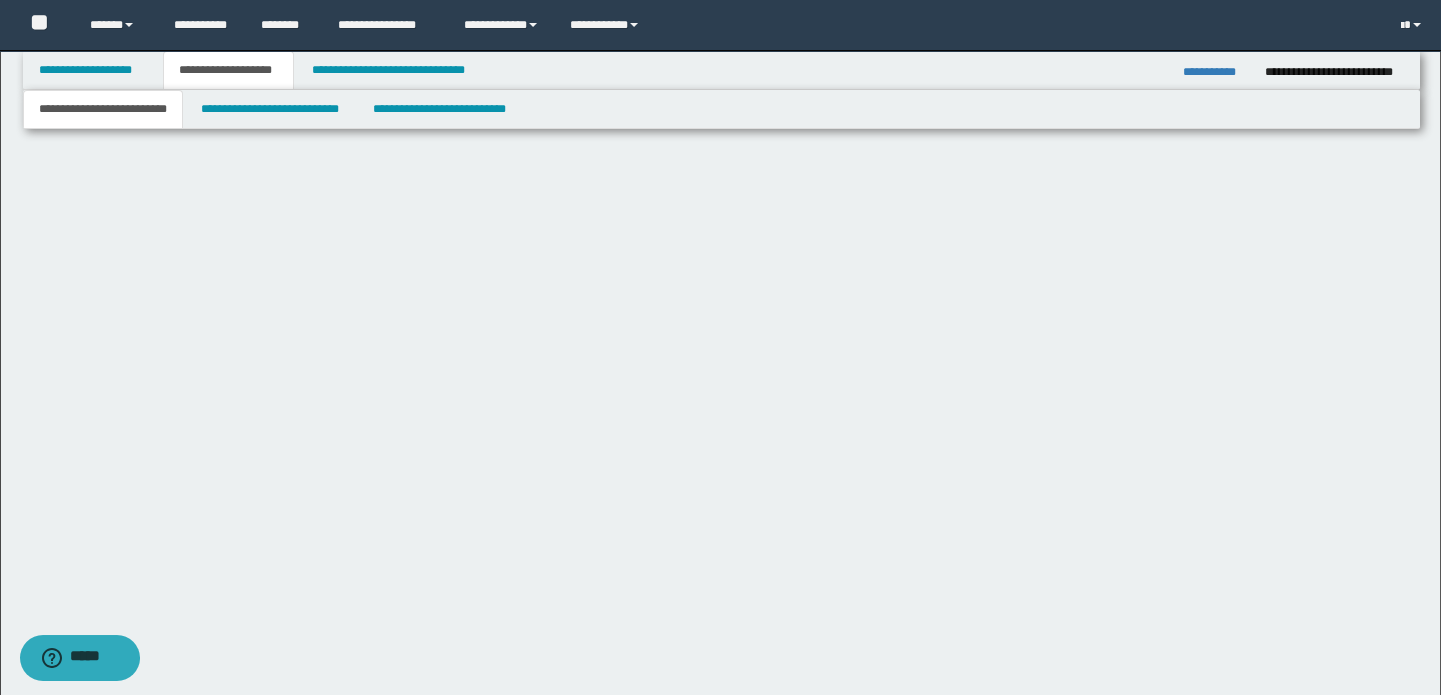 scroll, scrollTop: 0, scrollLeft: 0, axis: both 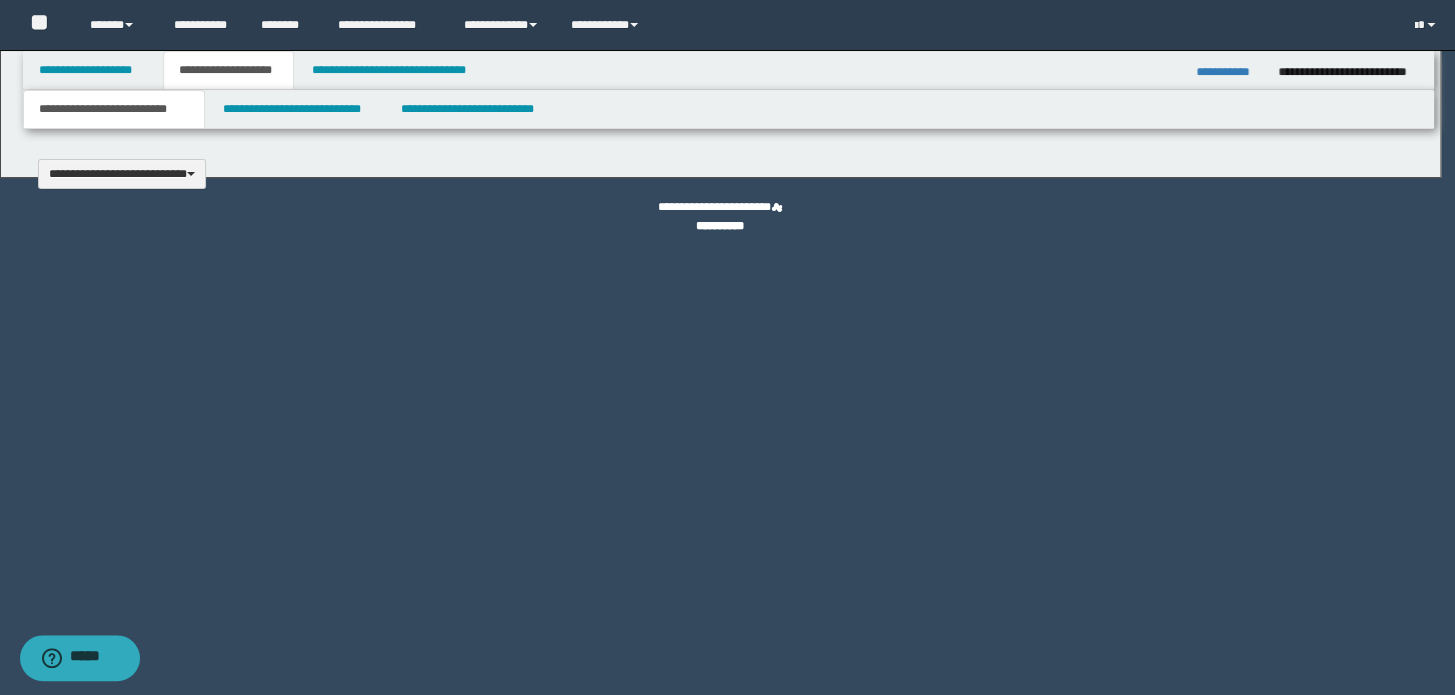 type 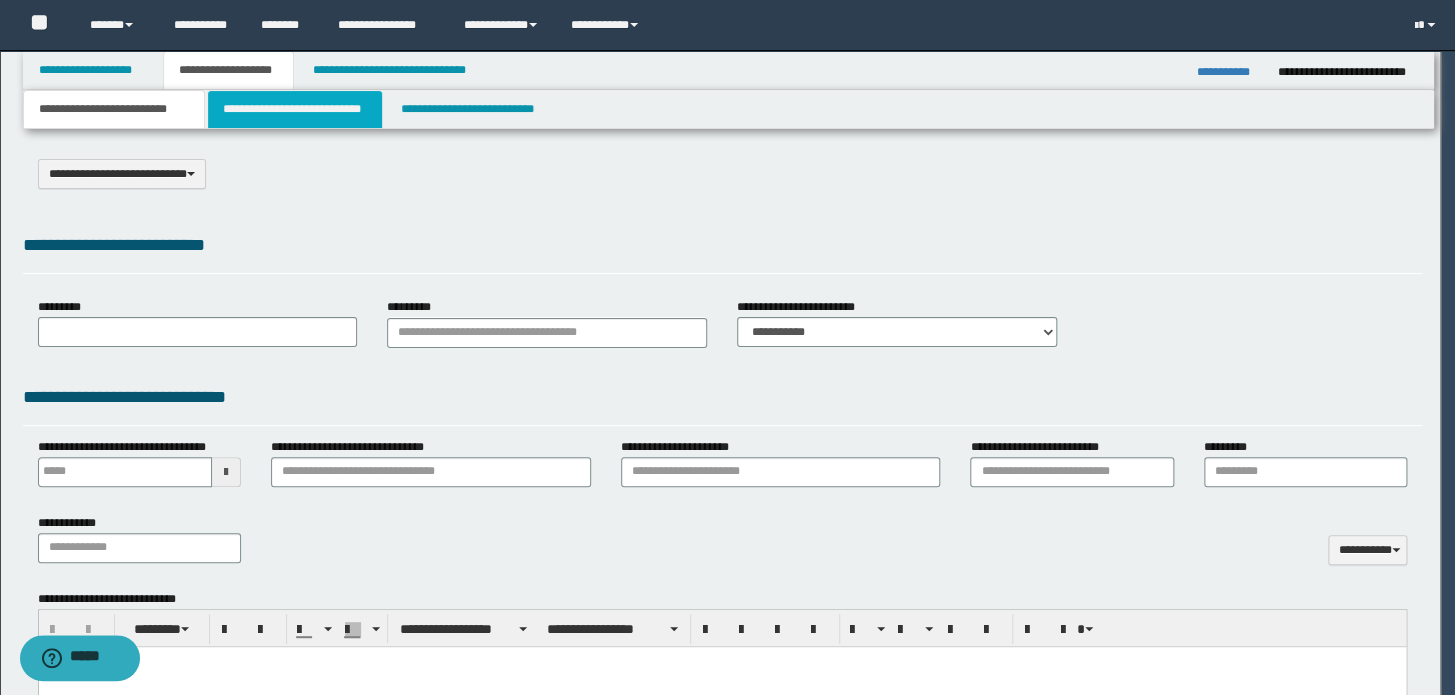 select on "*" 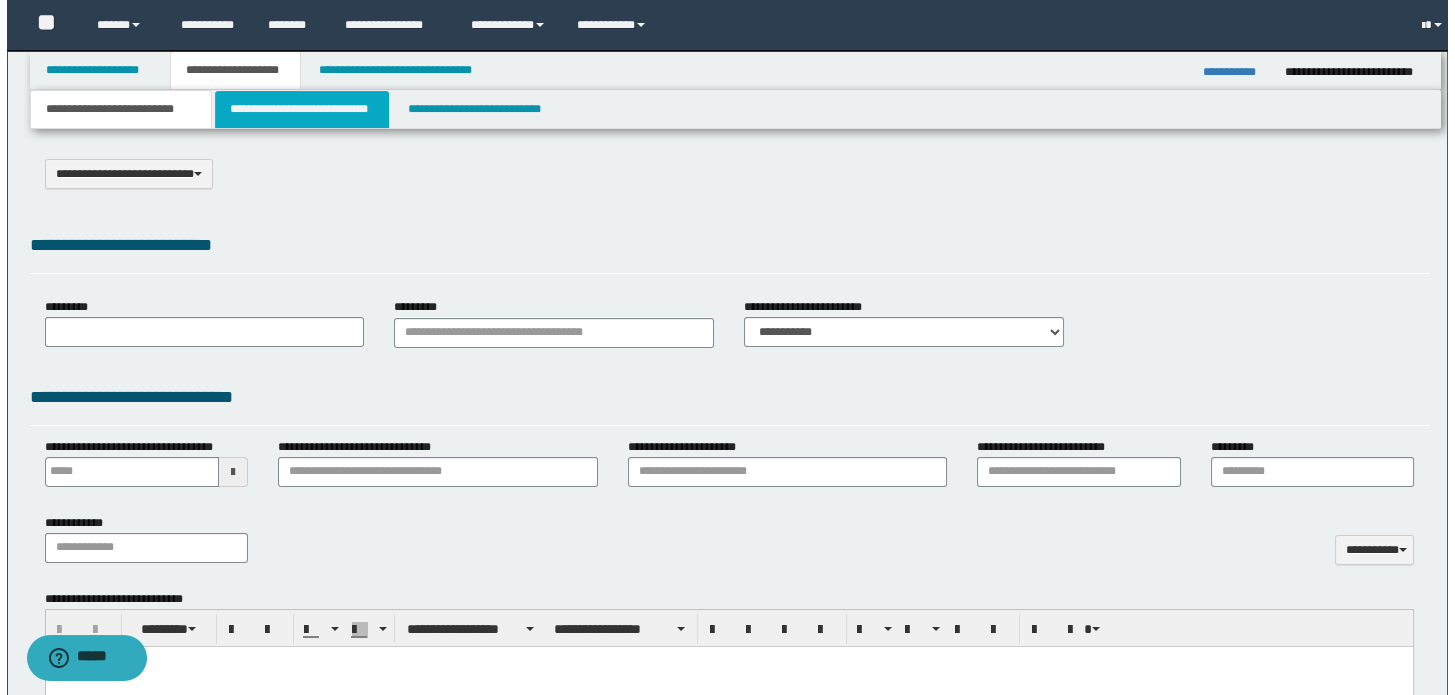 scroll, scrollTop: 0, scrollLeft: 0, axis: both 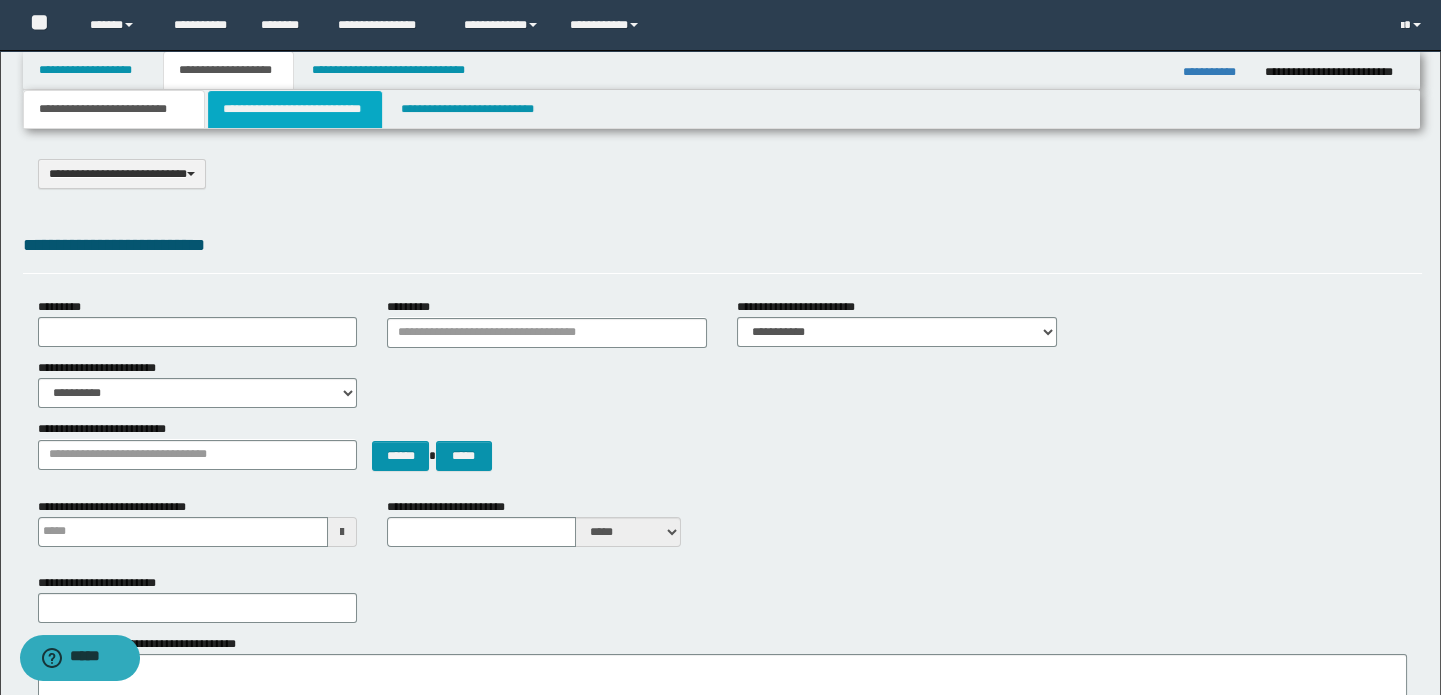click on "**********" at bounding box center (294, 109) 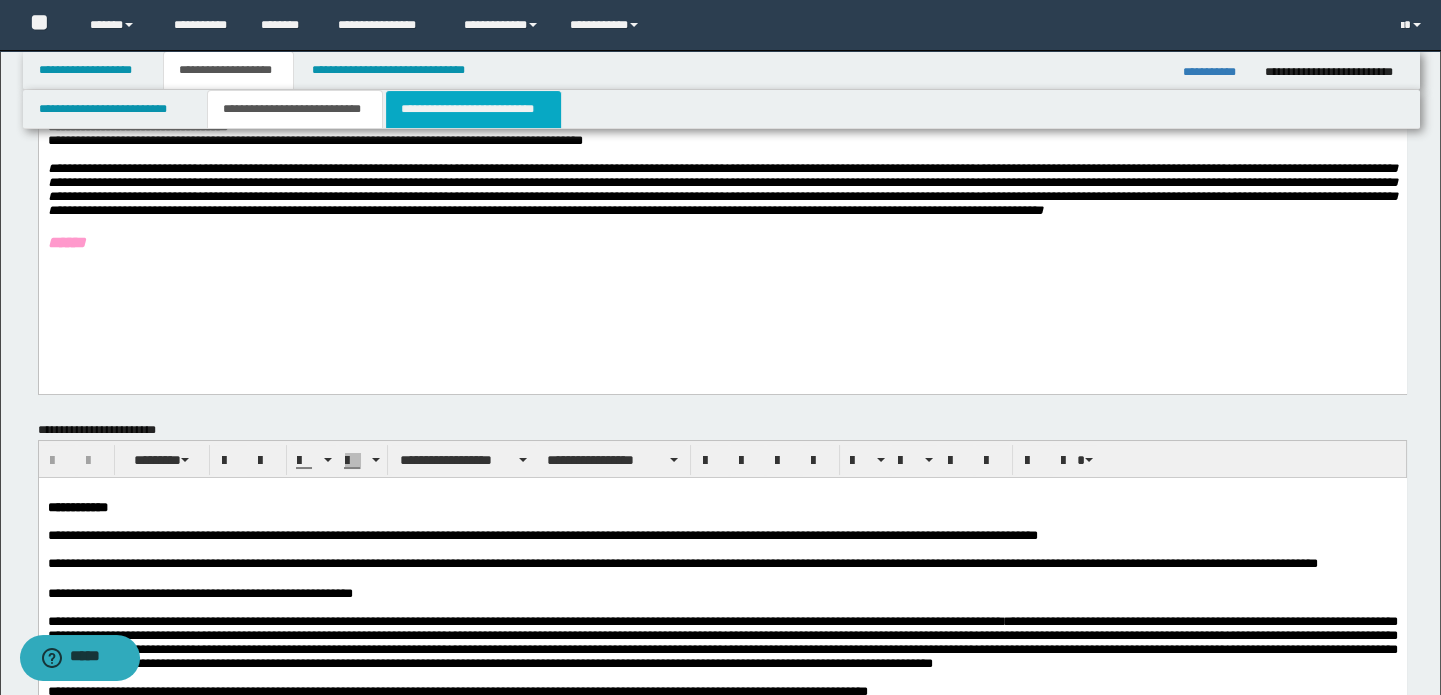 scroll, scrollTop: 181, scrollLeft: 0, axis: vertical 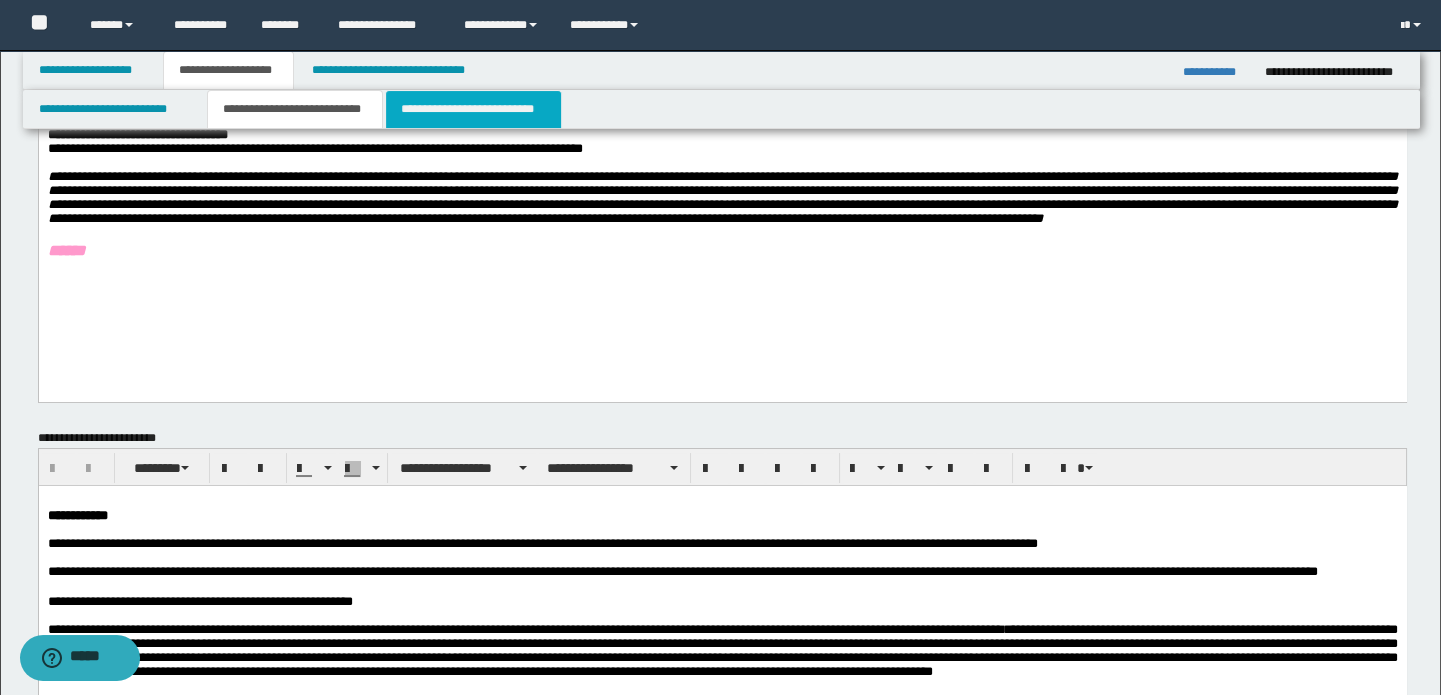 click on "**********" at bounding box center (473, 109) 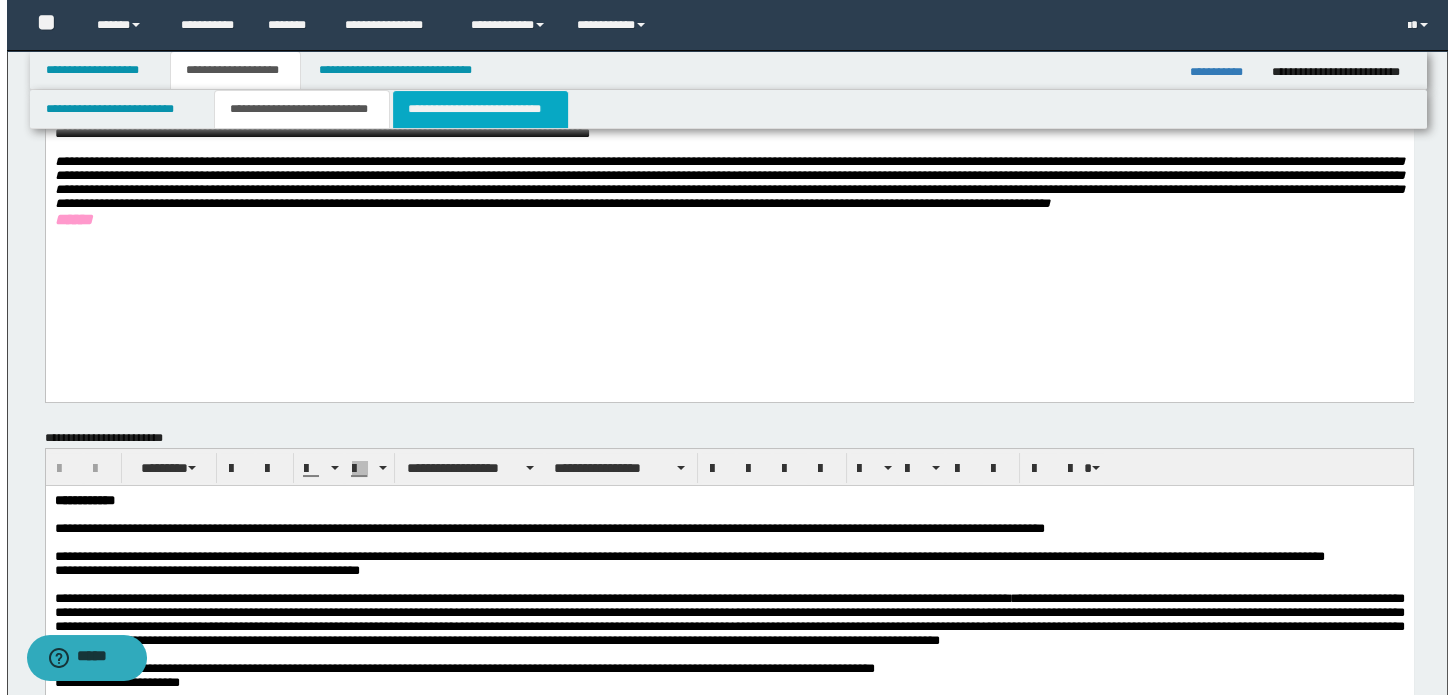scroll, scrollTop: 0, scrollLeft: 0, axis: both 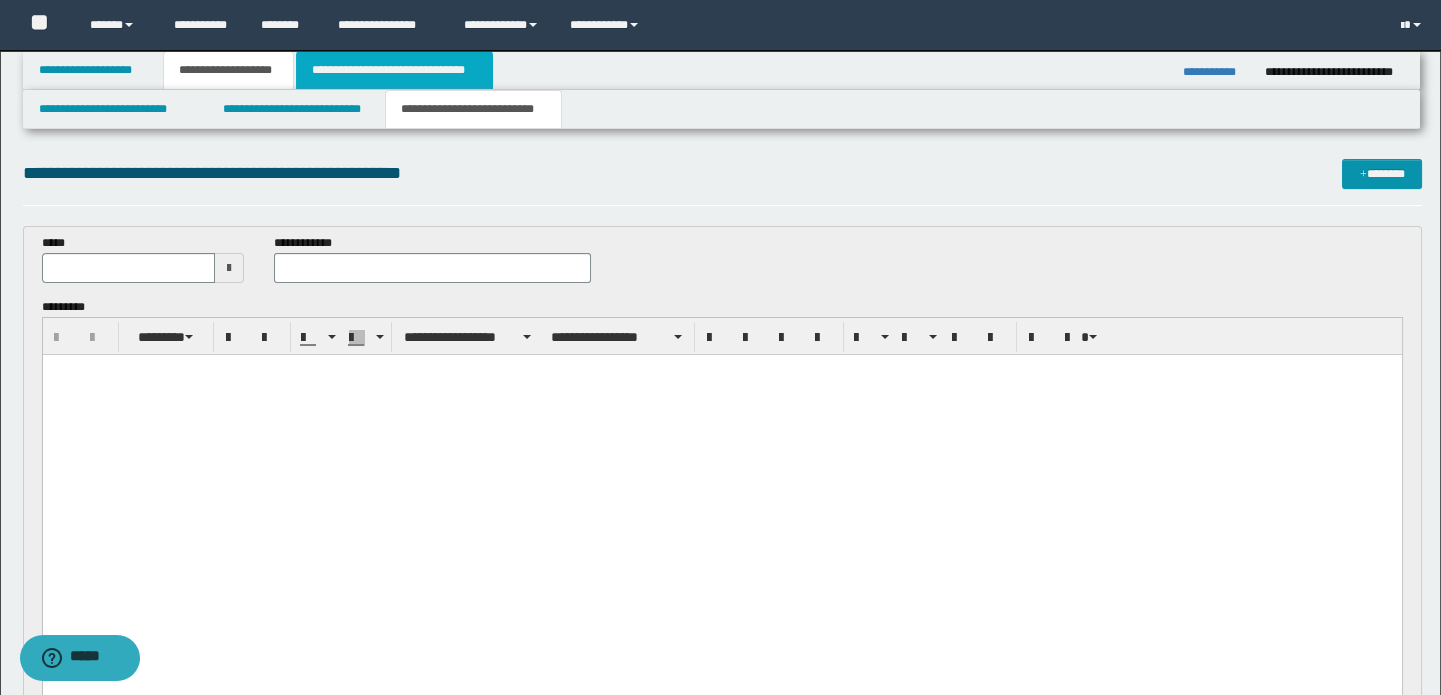 click on "**********" at bounding box center (394, 70) 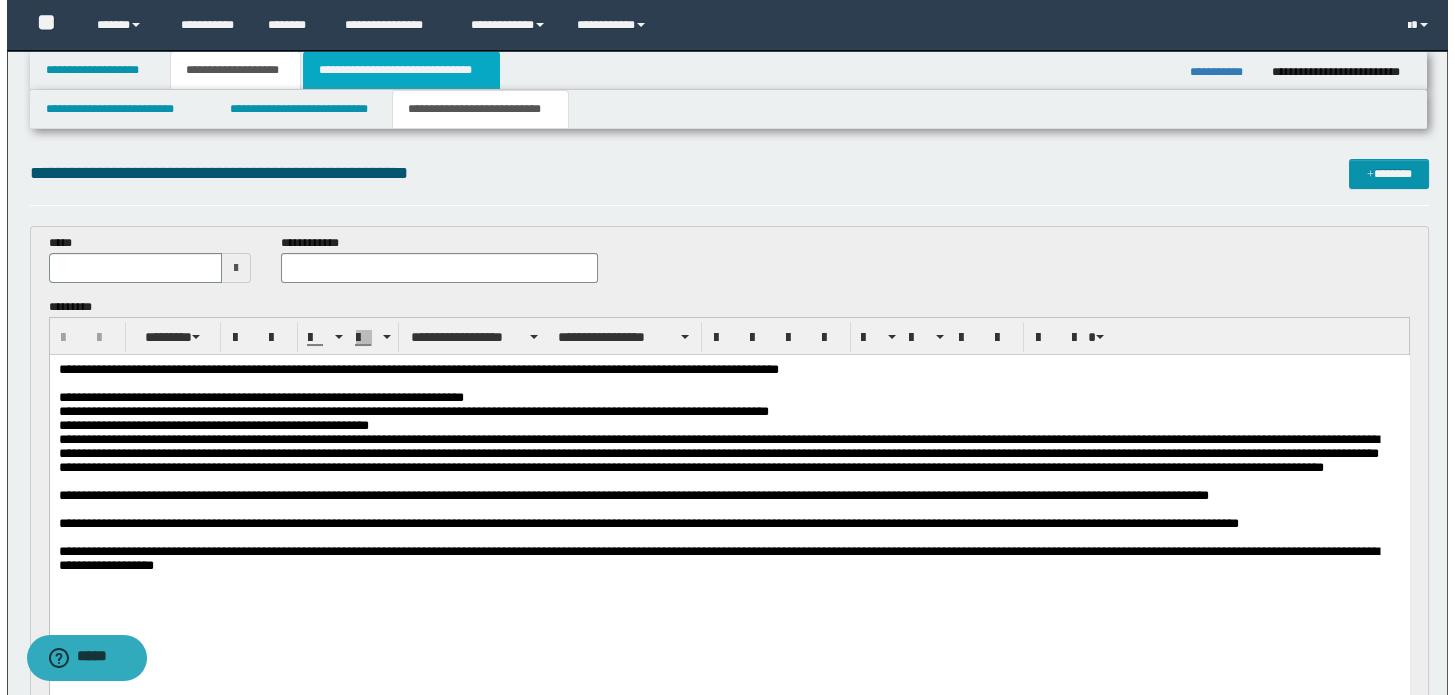 scroll, scrollTop: 0, scrollLeft: 0, axis: both 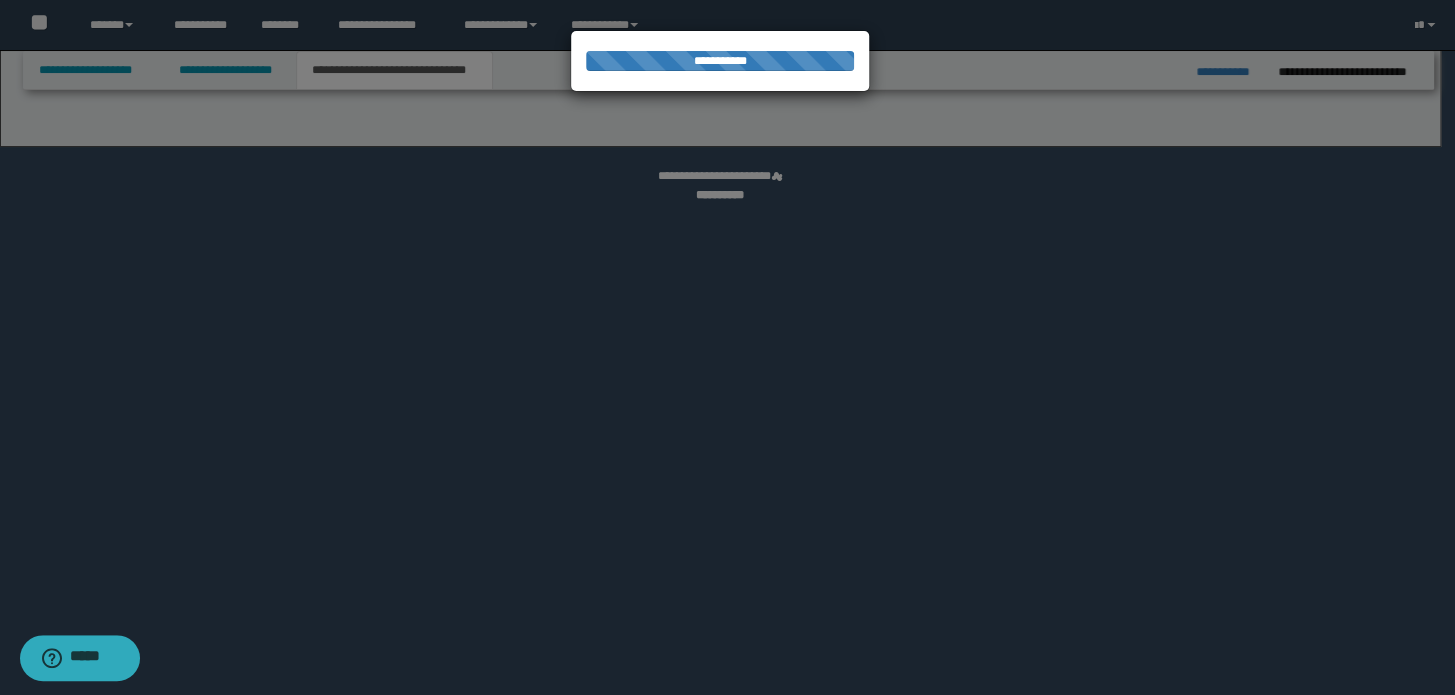 select on "*" 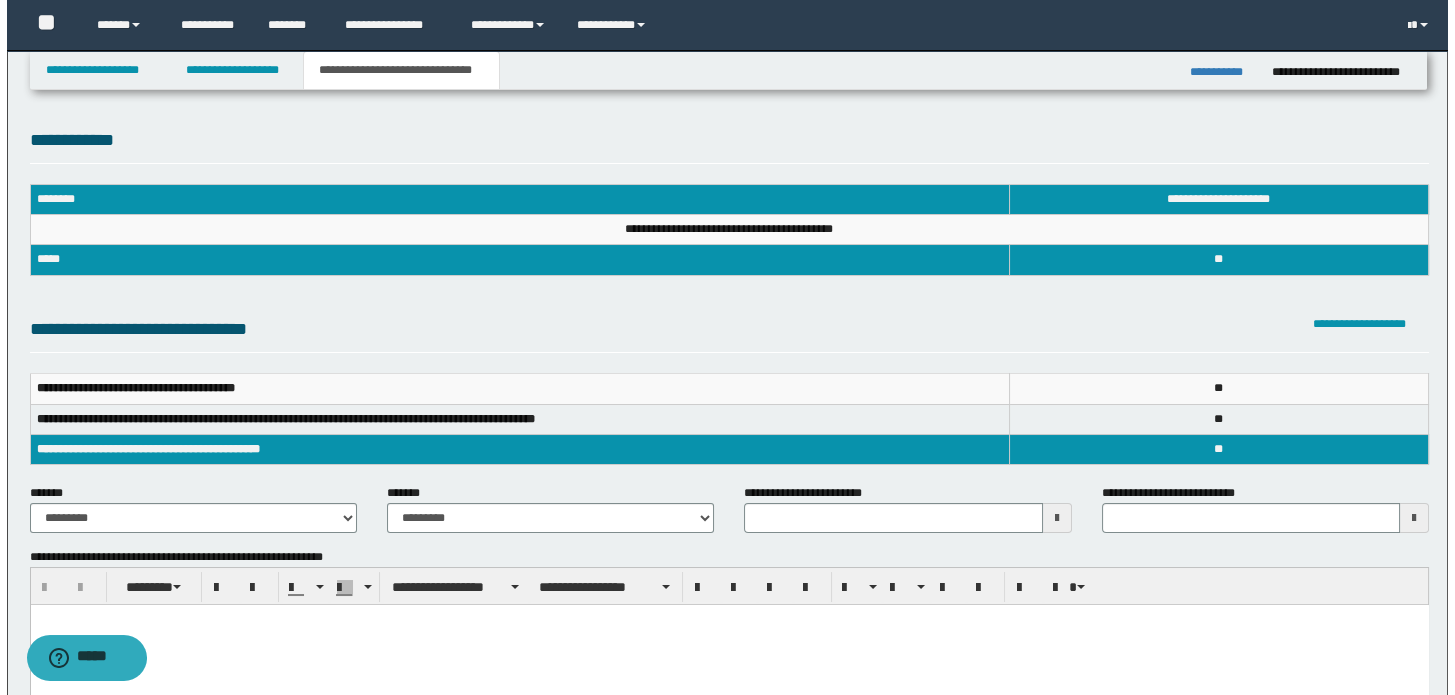 scroll, scrollTop: 0, scrollLeft: 0, axis: both 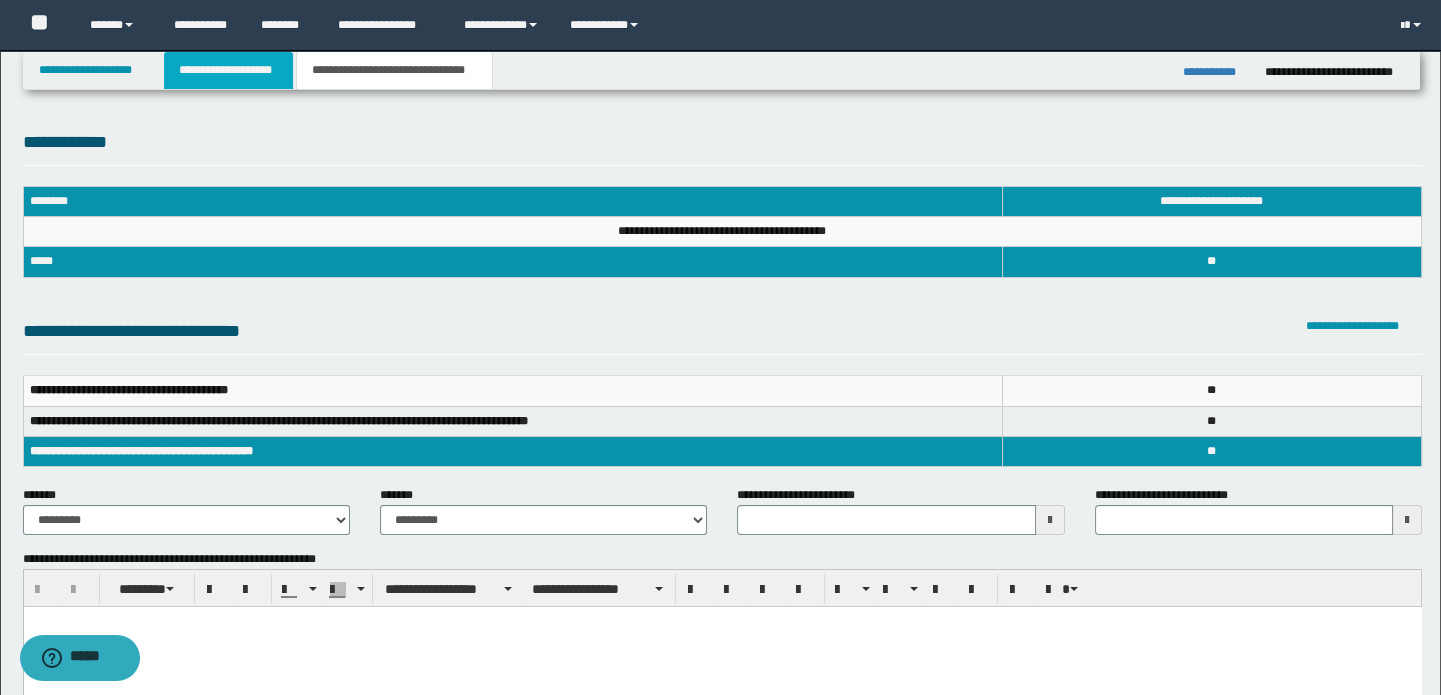 click on "**********" at bounding box center [228, 70] 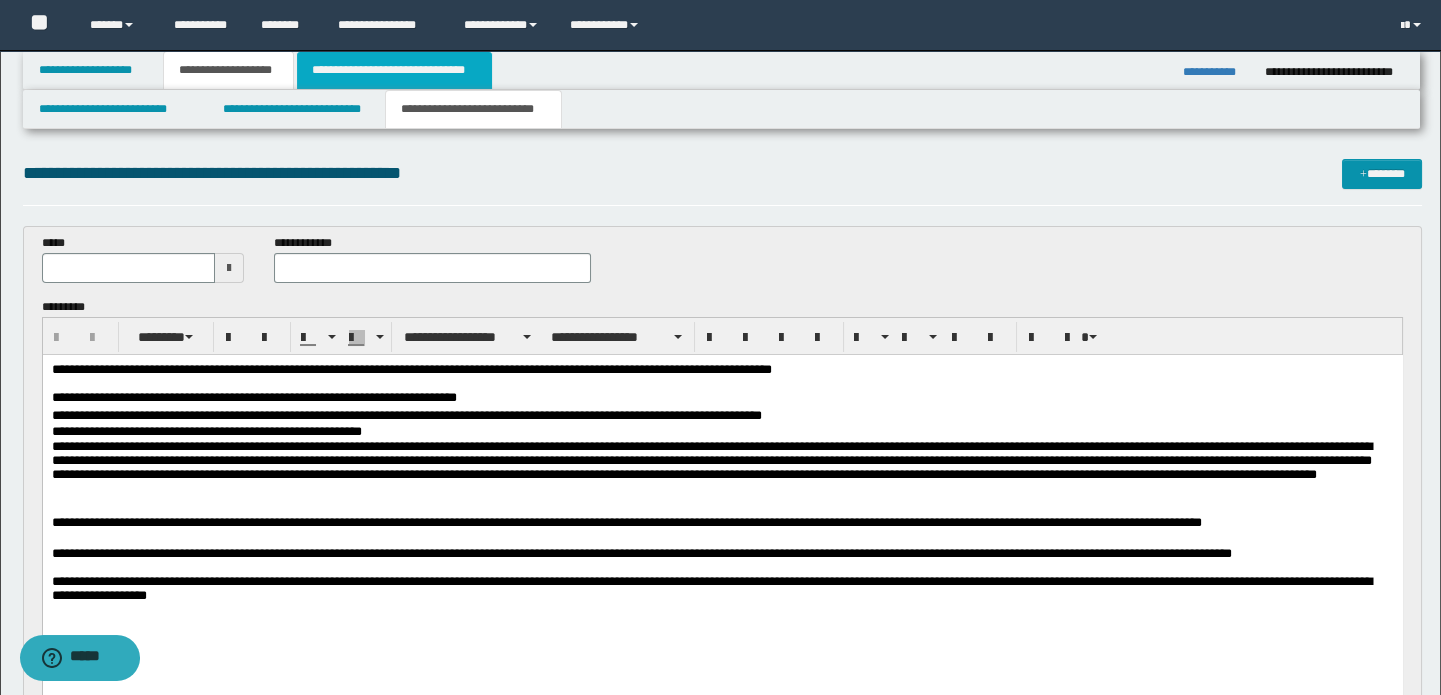 click on "**********" at bounding box center [394, 70] 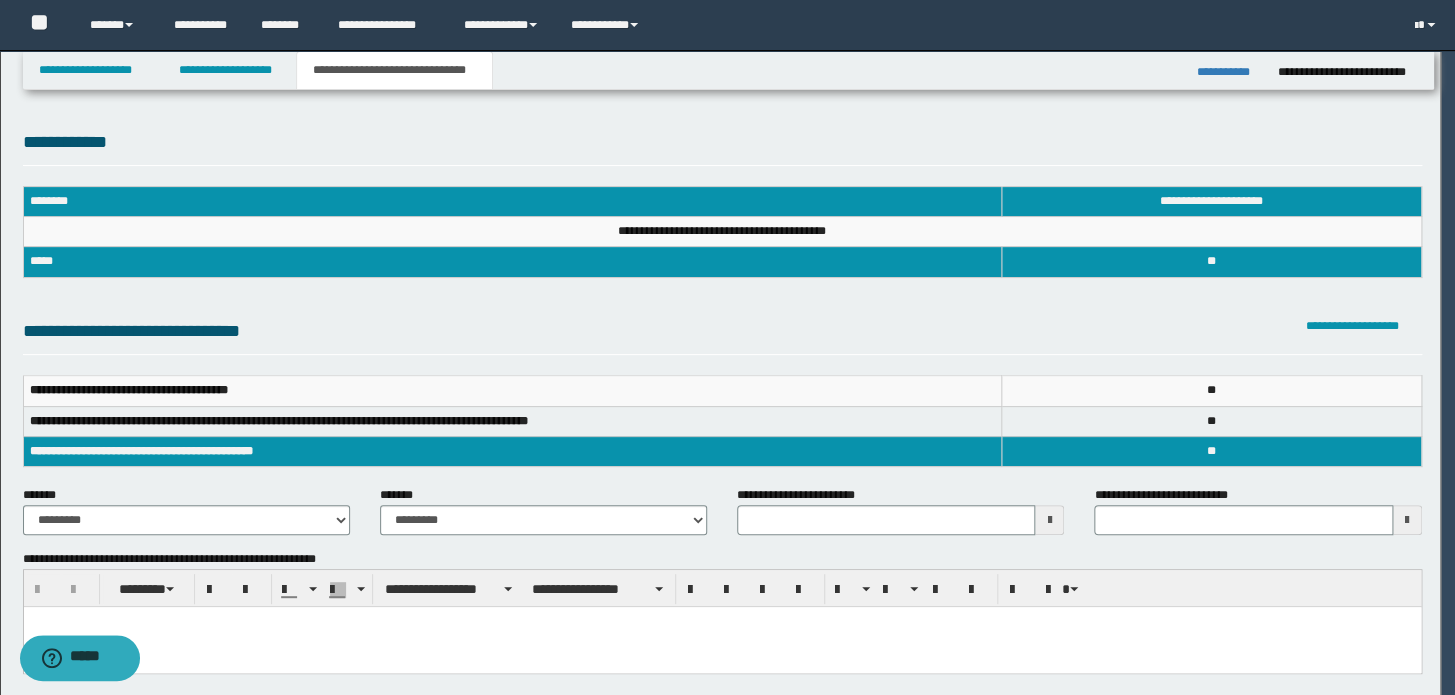 type 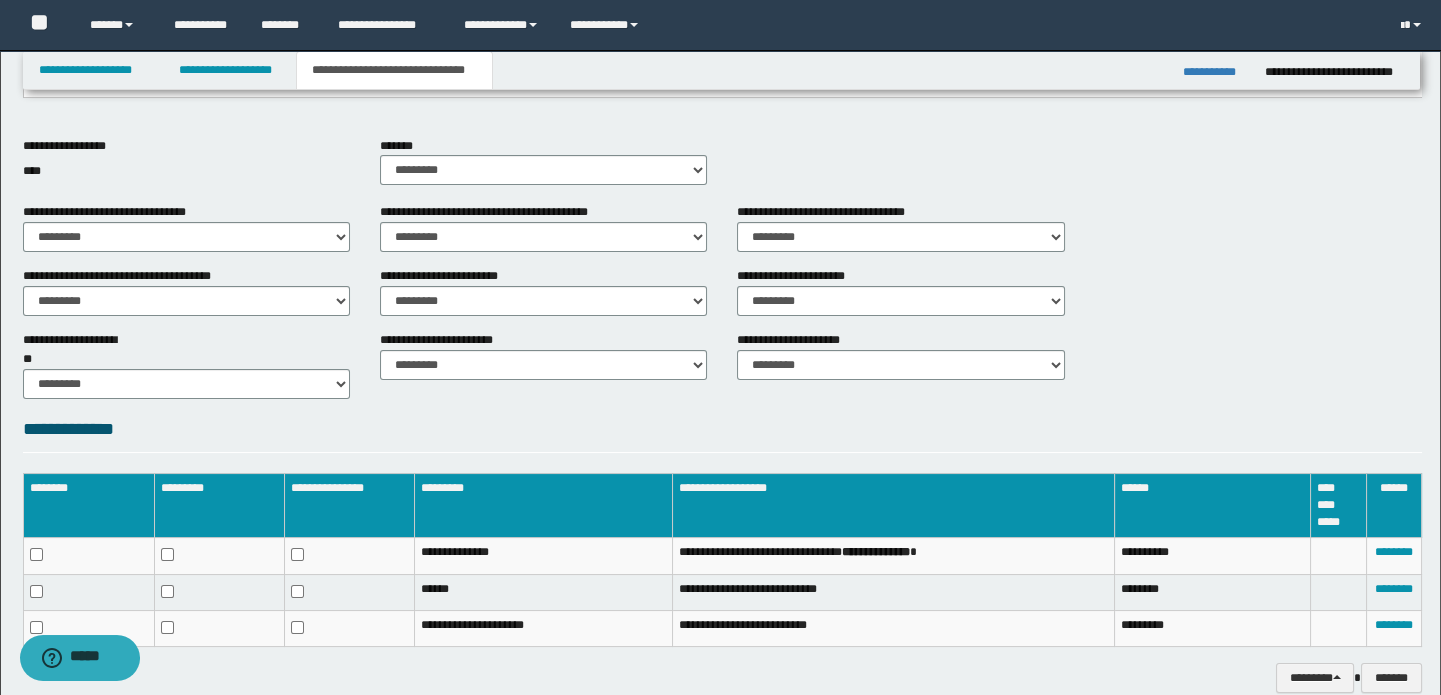 scroll, scrollTop: 734, scrollLeft: 0, axis: vertical 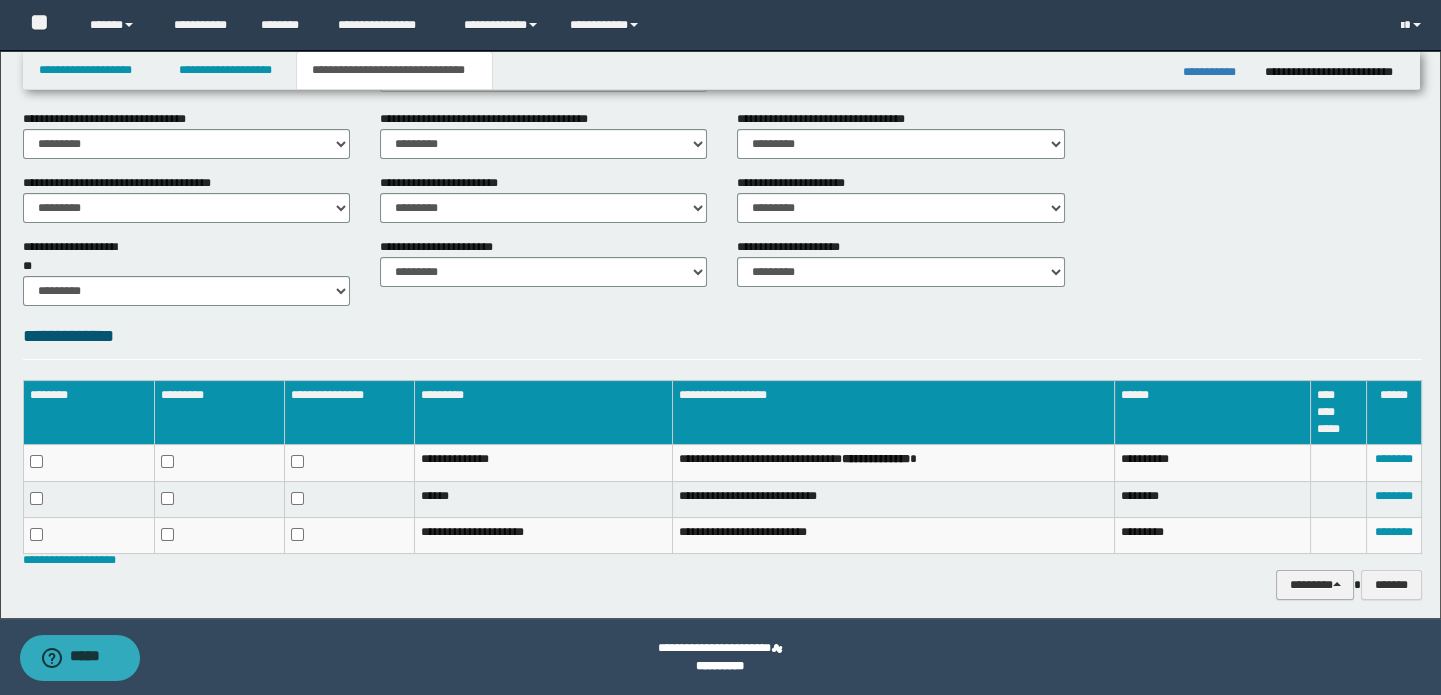 click at bounding box center (1337, 584) 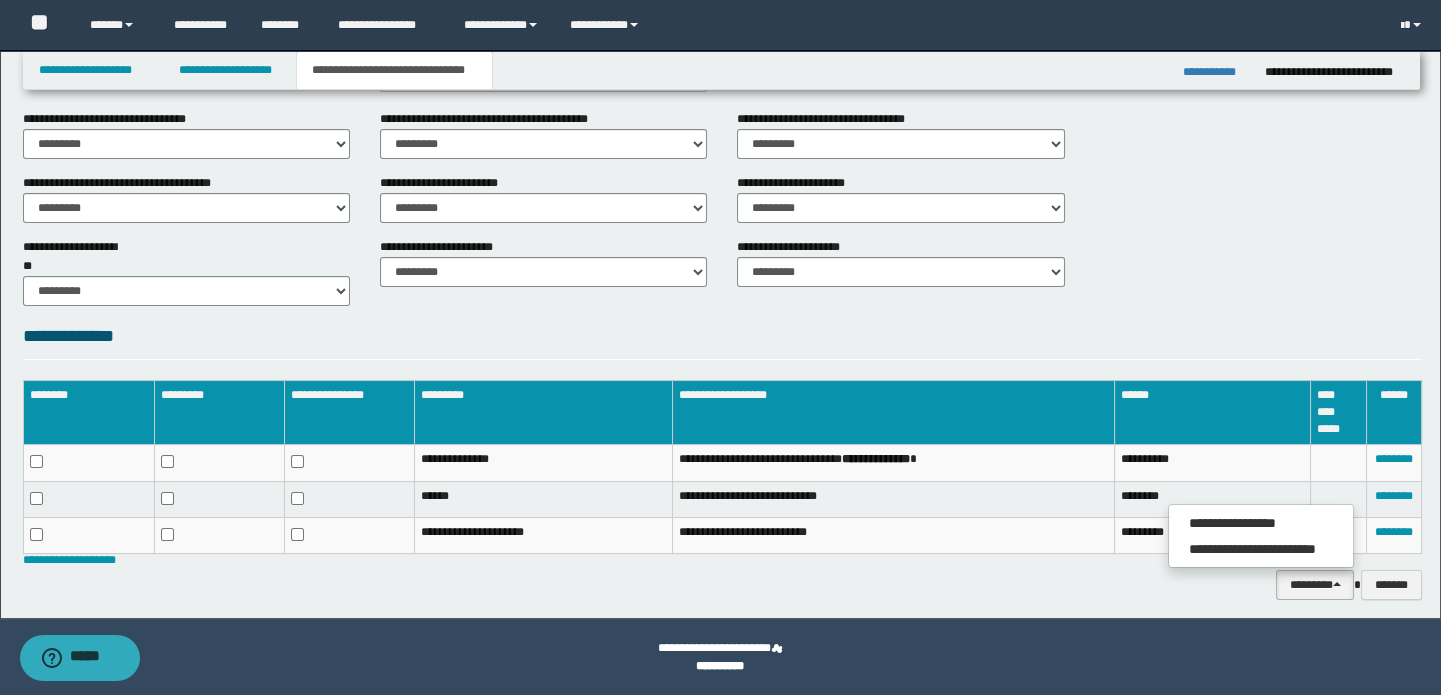 click on "**********" at bounding box center (723, 270) 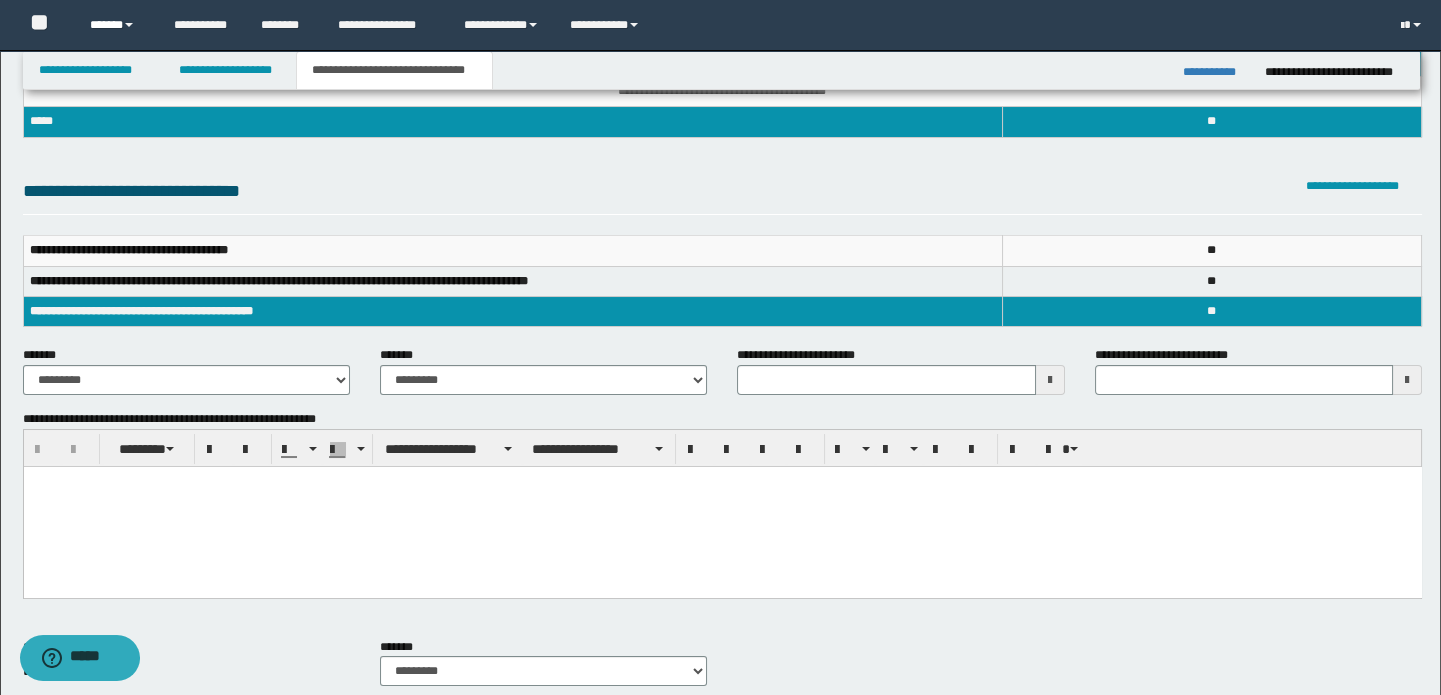 scroll, scrollTop: 0, scrollLeft: 0, axis: both 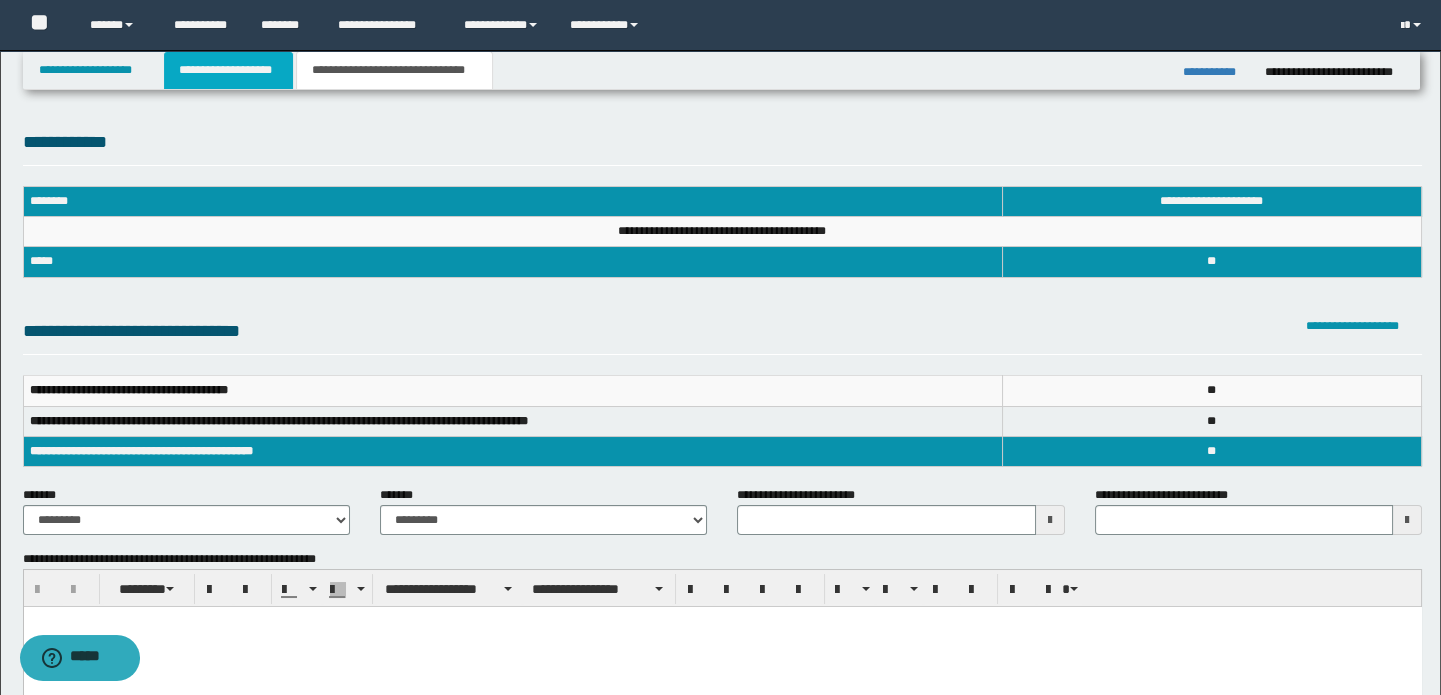 click on "**********" at bounding box center [228, 70] 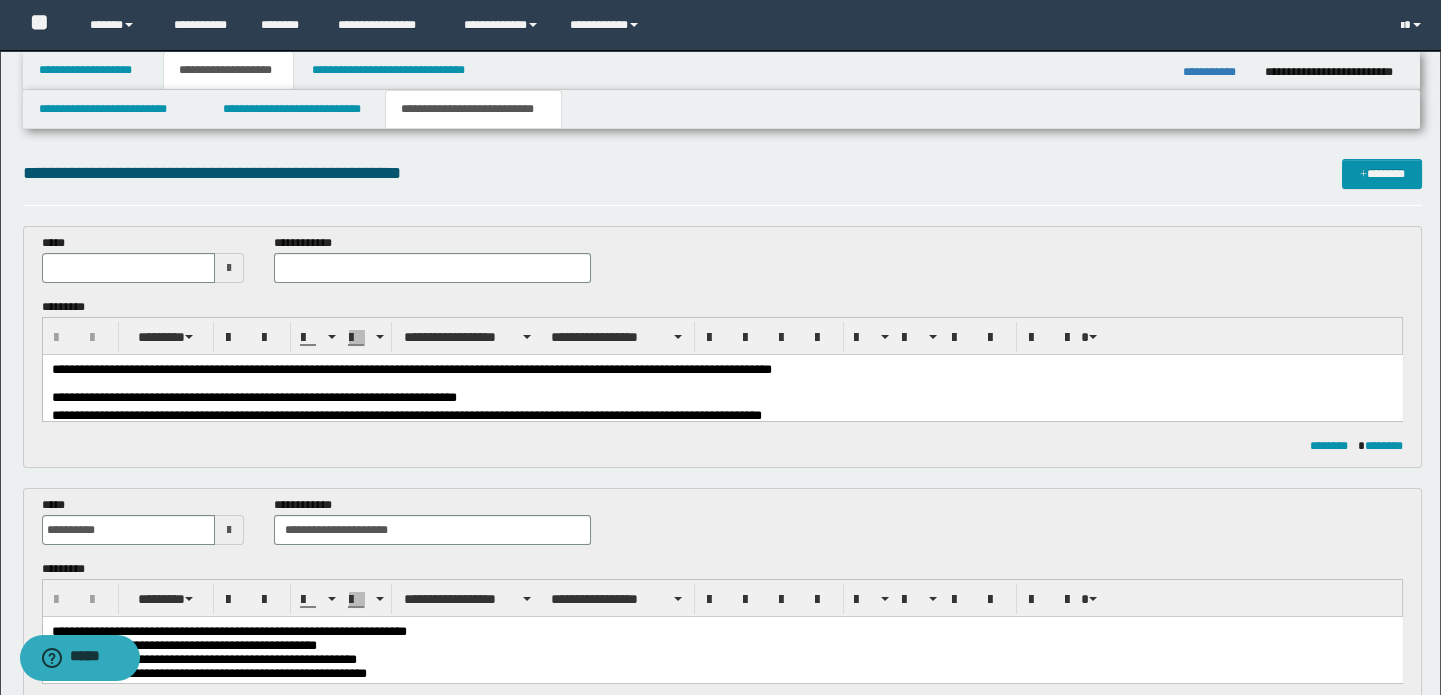 click at bounding box center [229, 268] 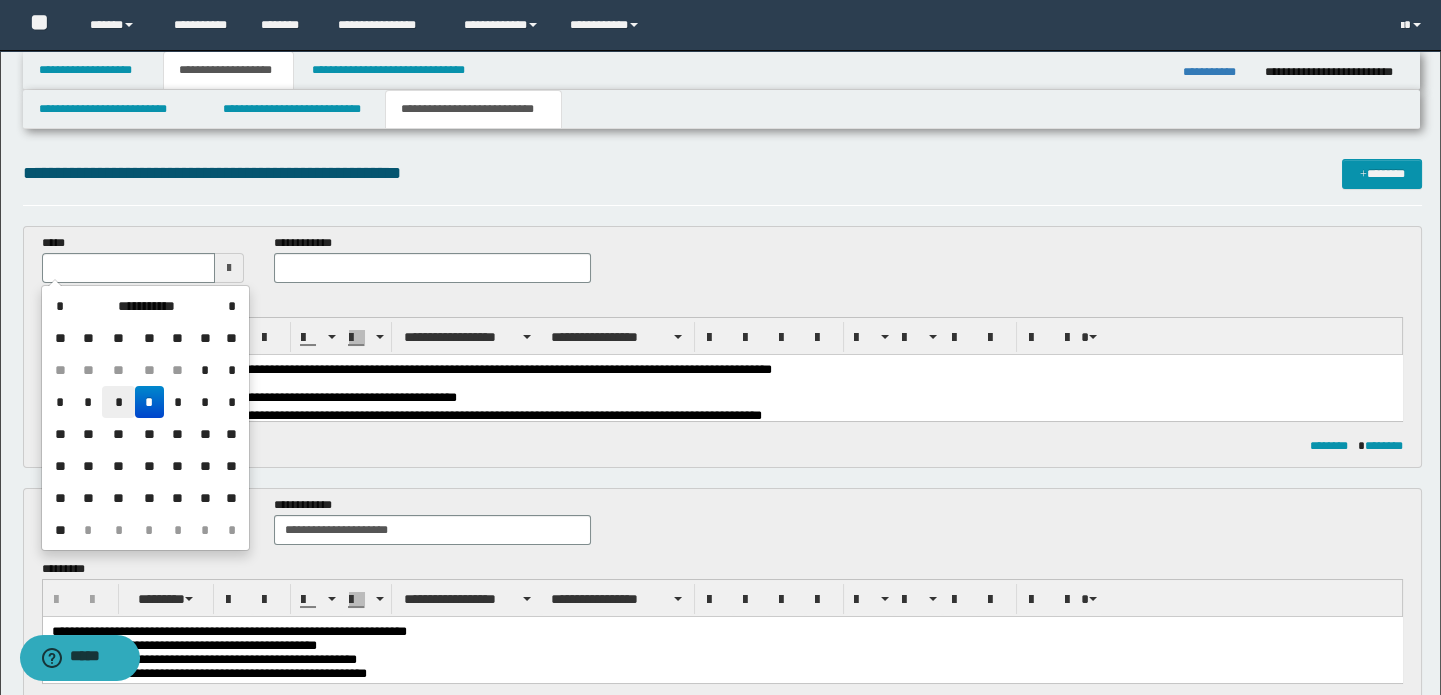 click on "*" at bounding box center [118, 402] 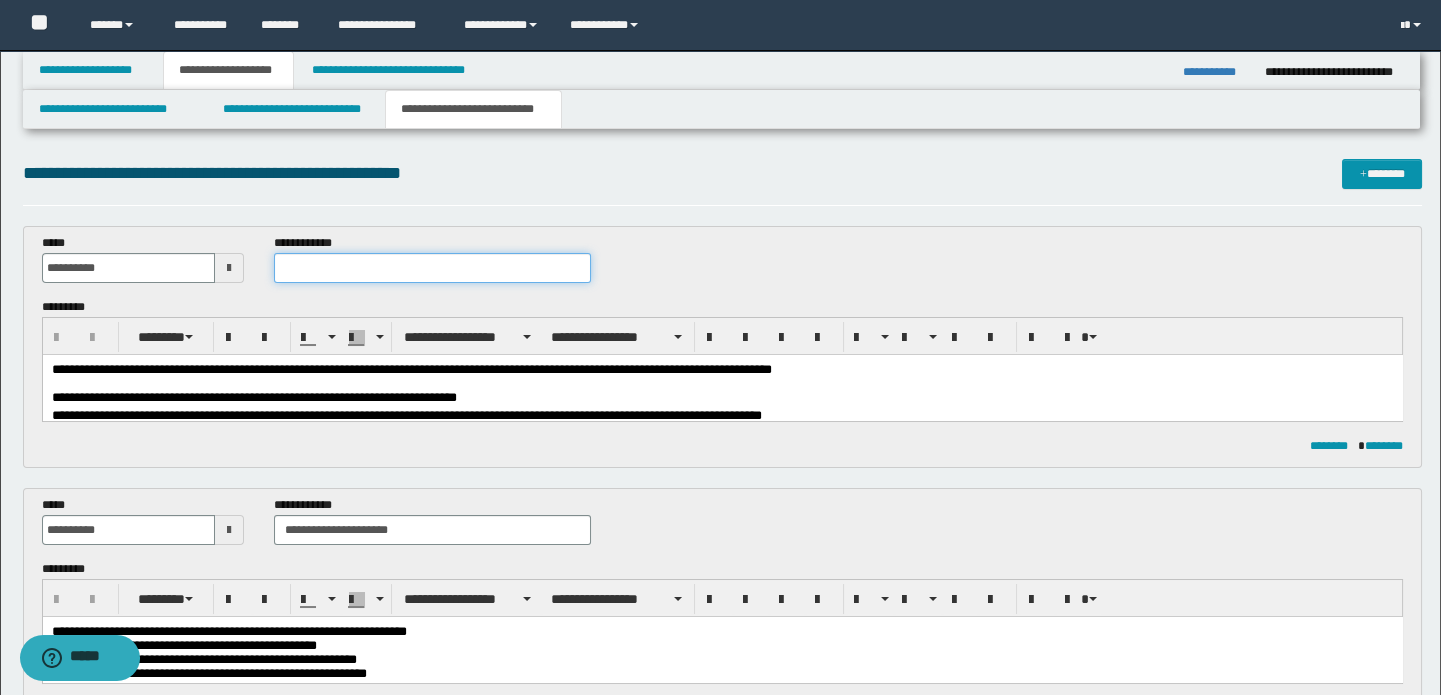 click at bounding box center (433, 268) 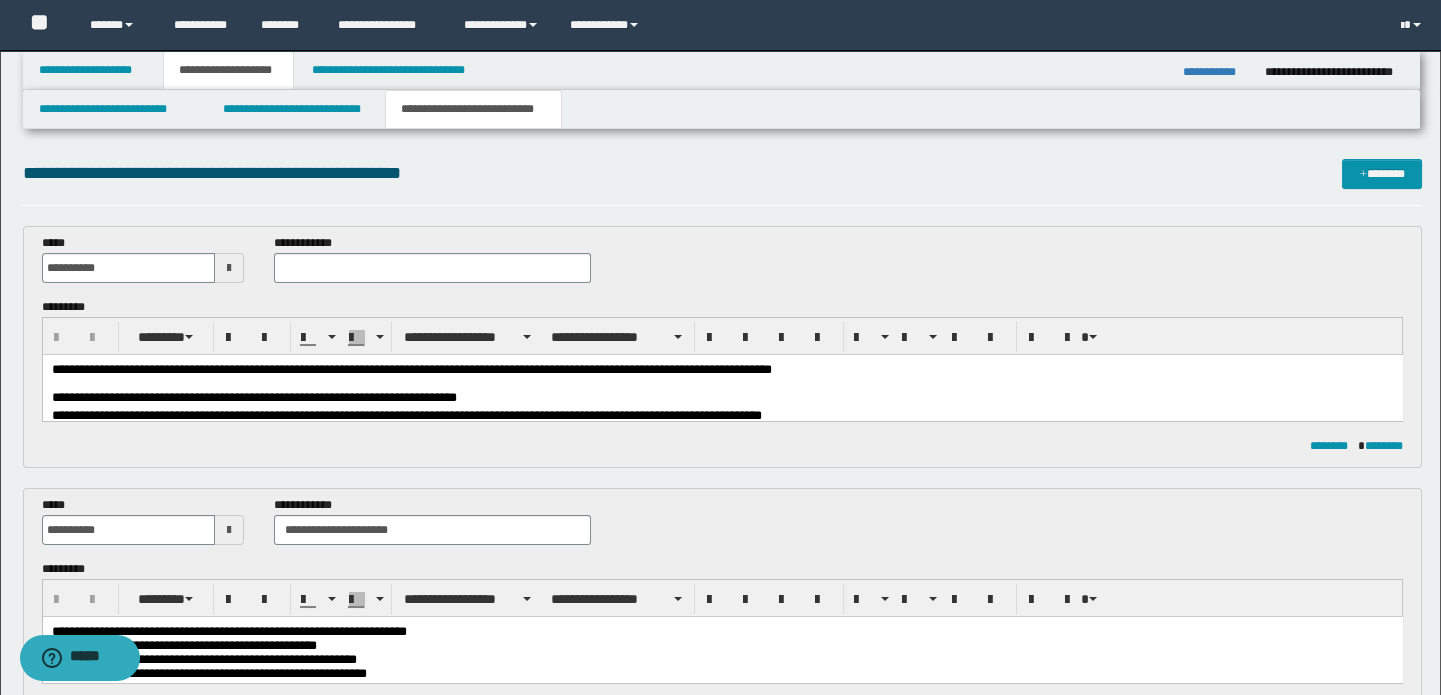 click on "**********" at bounding box center (722, 386) 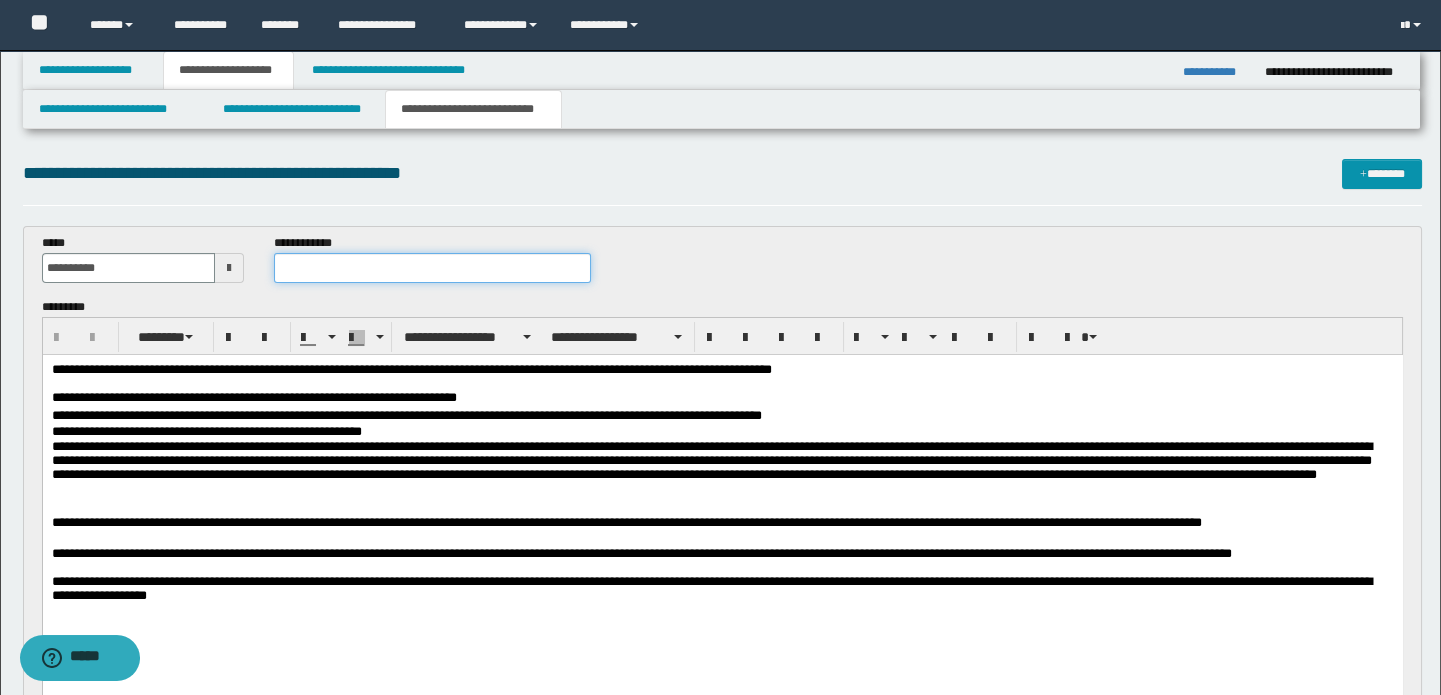 click at bounding box center [433, 268] 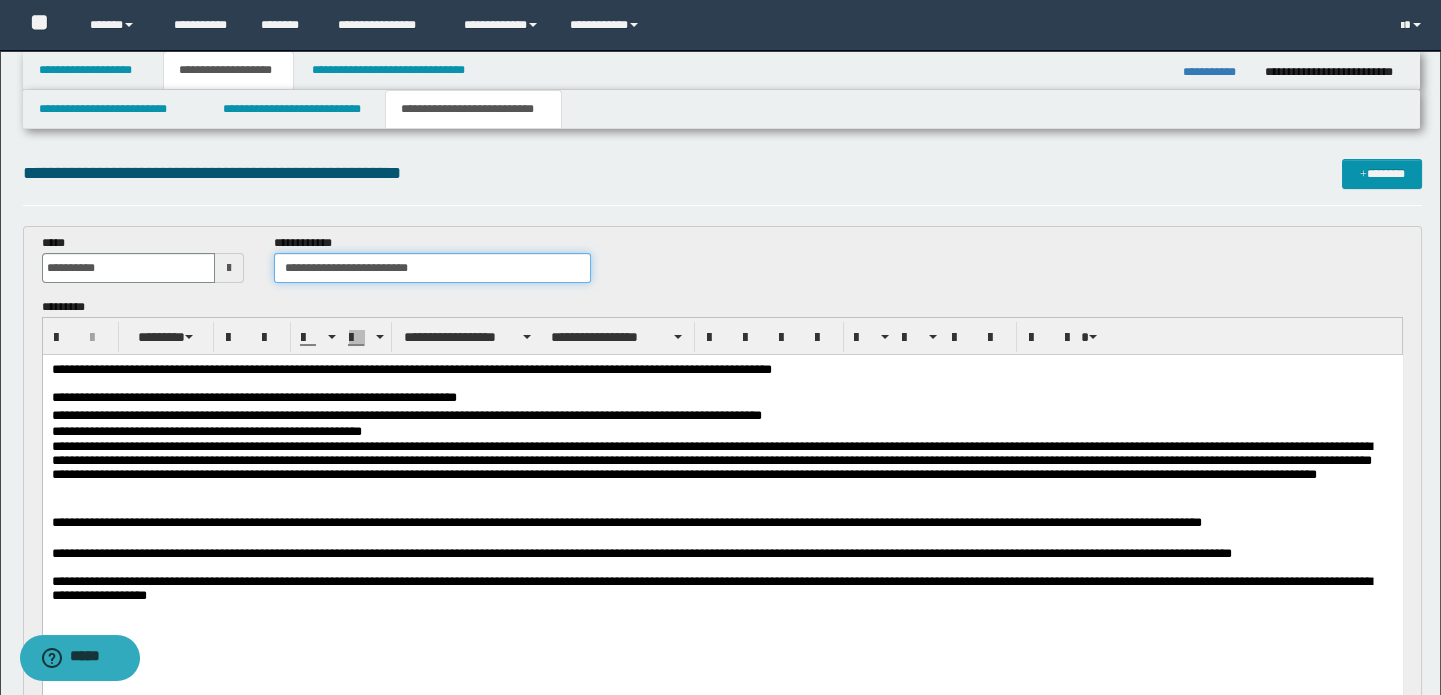 type on "**********" 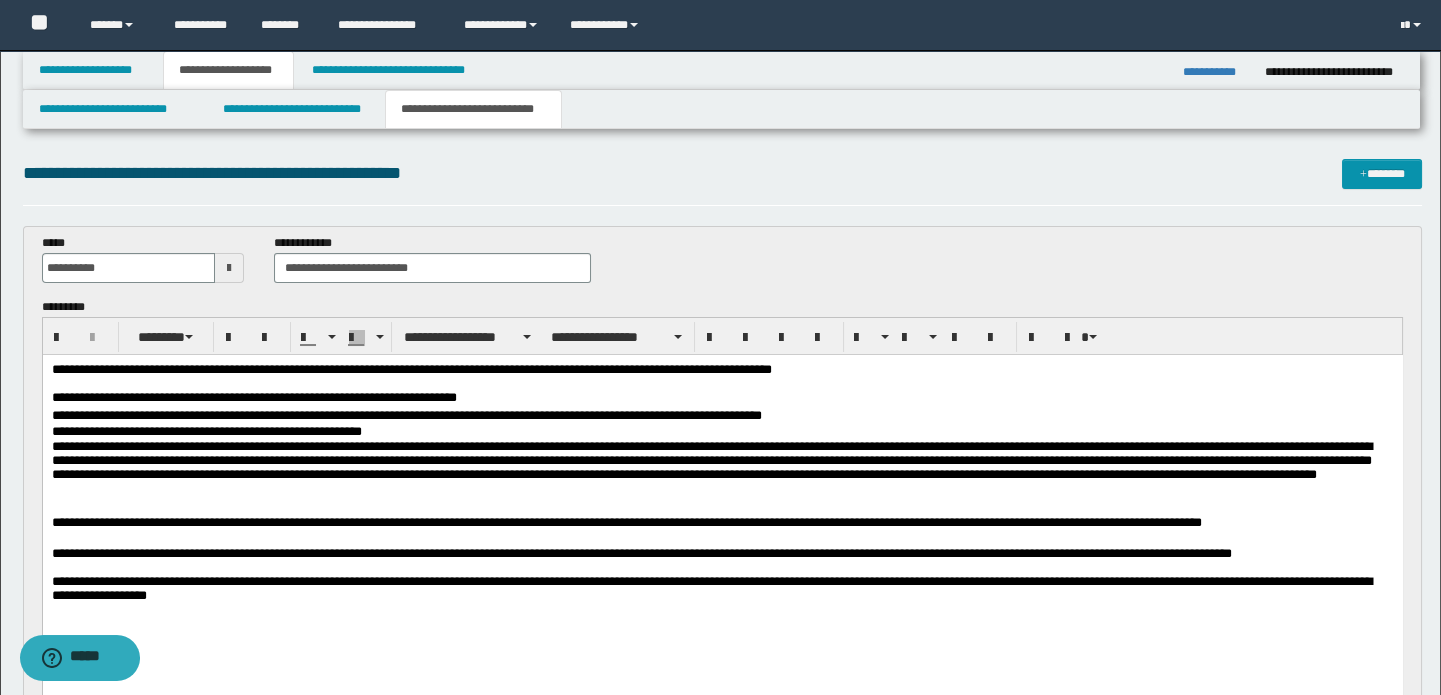 click on "**********" at bounding box center (722, 517) 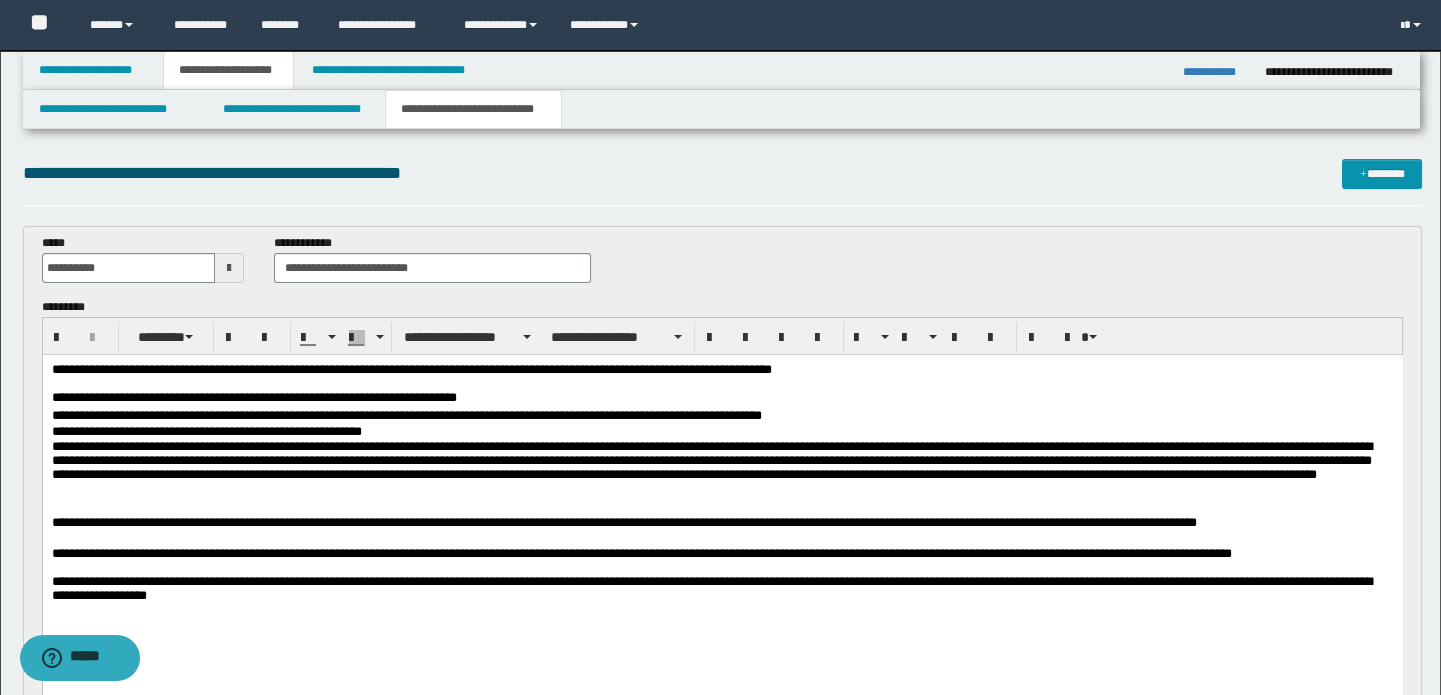 click on "**********" at bounding box center [722, 571] 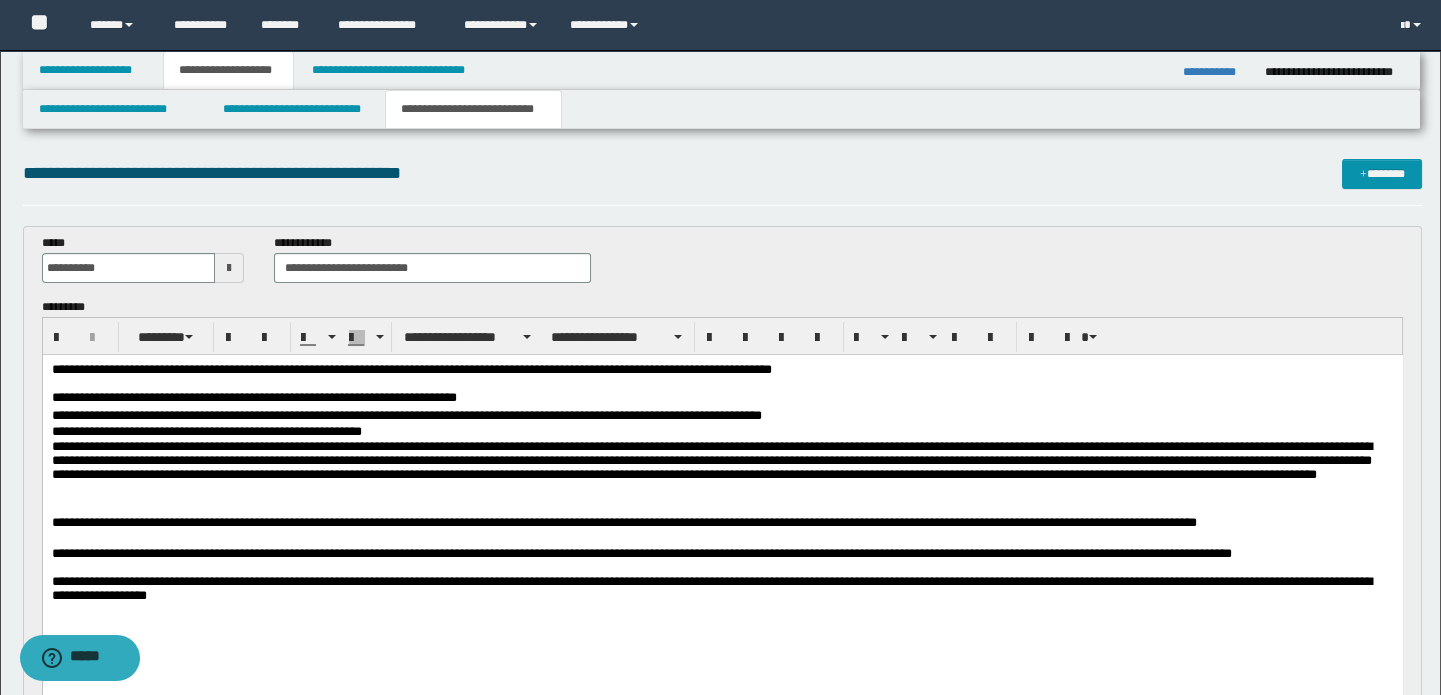 click on "**********" at bounding box center (722, 571) 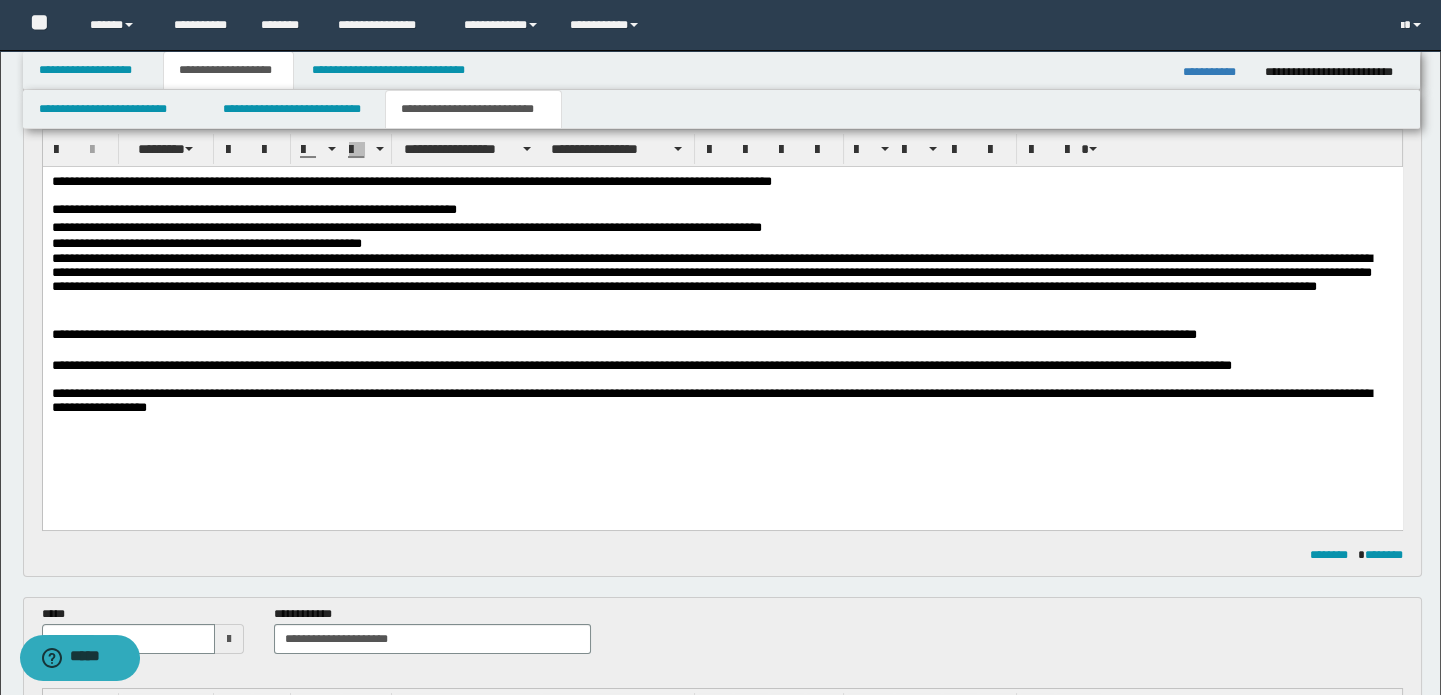 scroll, scrollTop: 90, scrollLeft: 0, axis: vertical 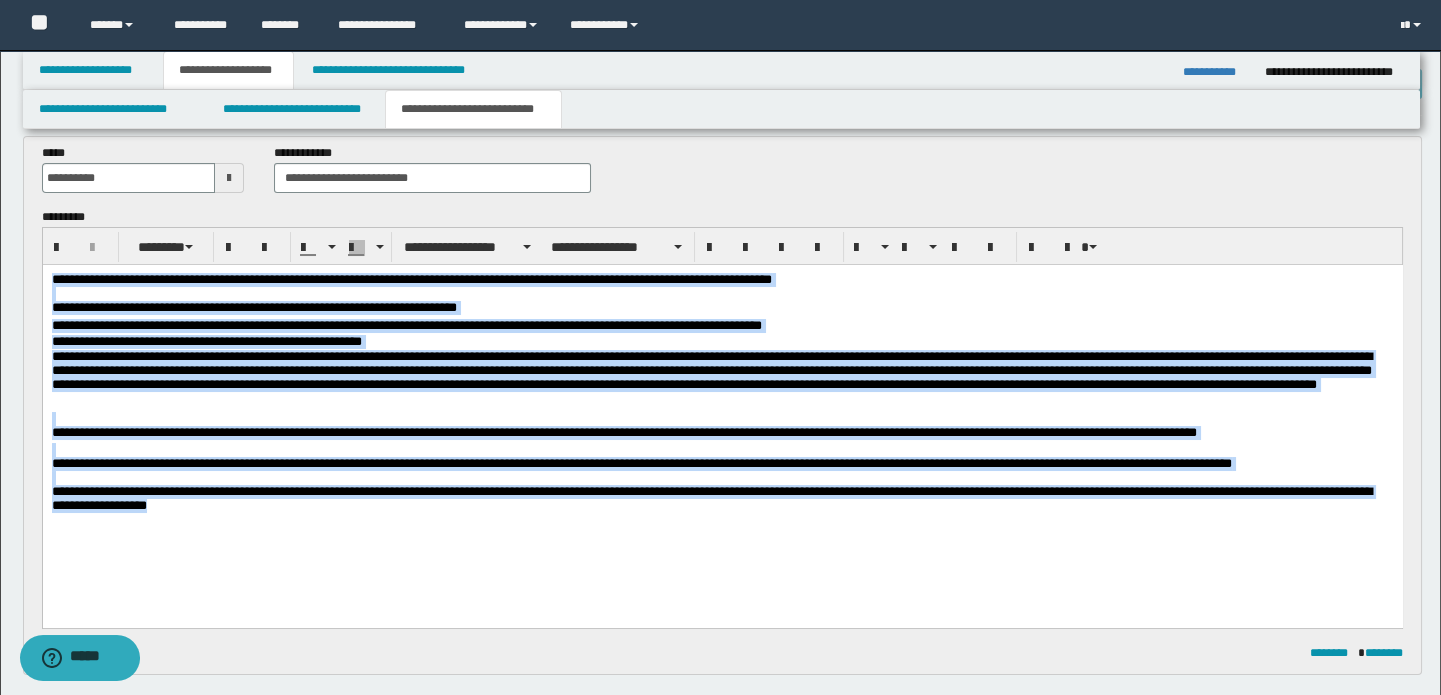 drag, startPoint x: 277, startPoint y: 505, endPoint x: 42, endPoint y: 488, distance: 235.61409 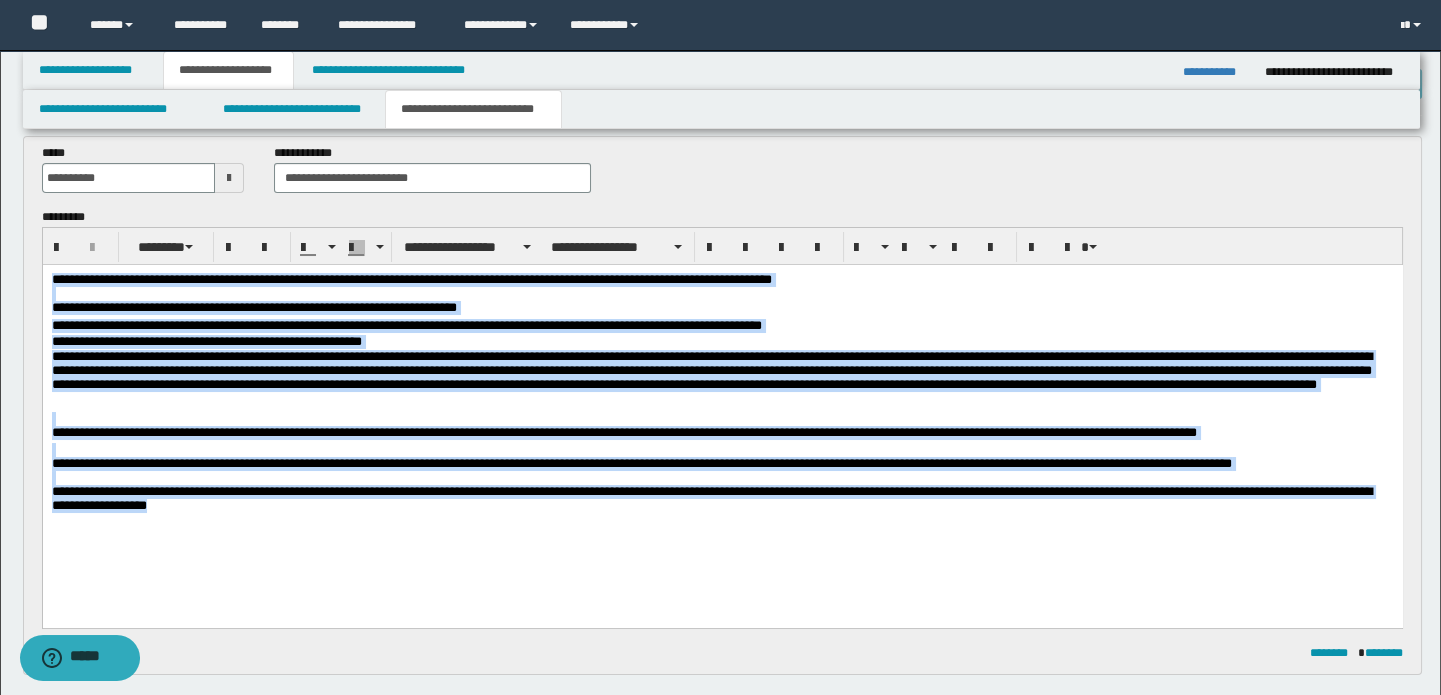 click on "**********" at bounding box center (722, 421) 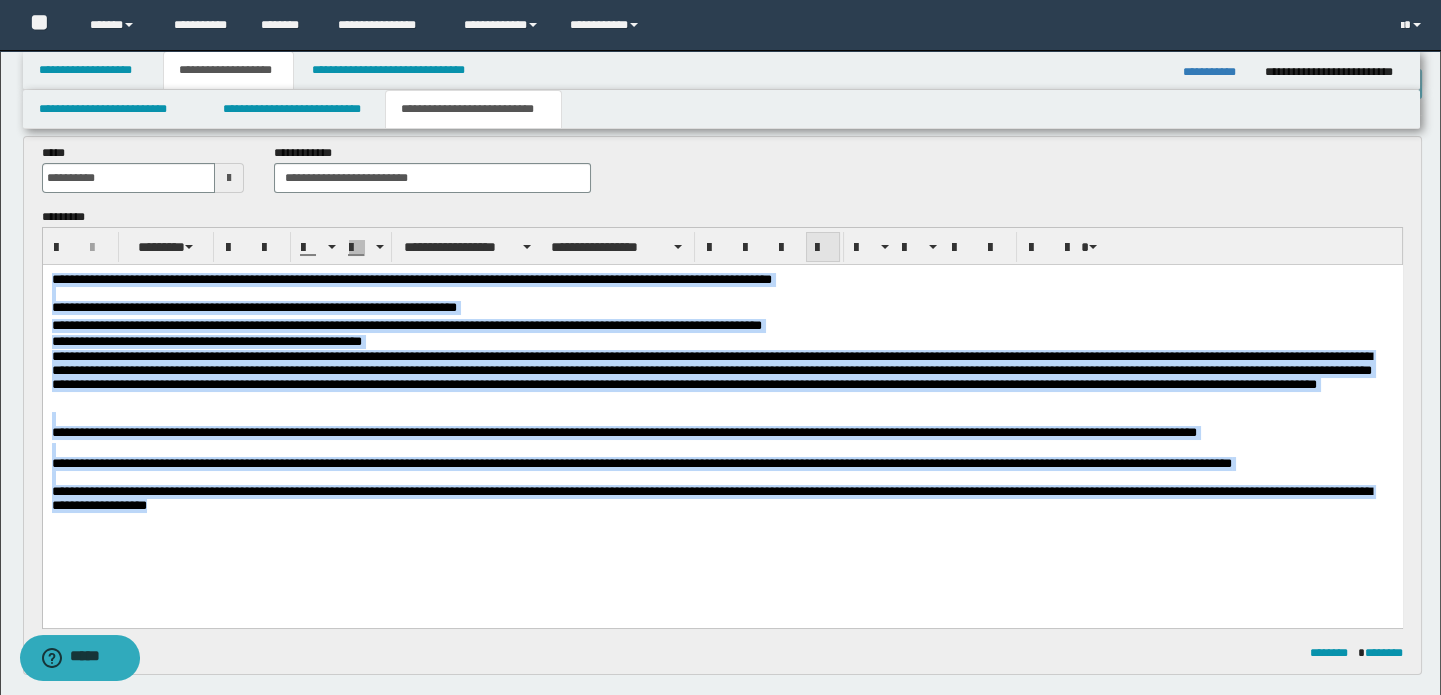 click at bounding box center [823, 248] 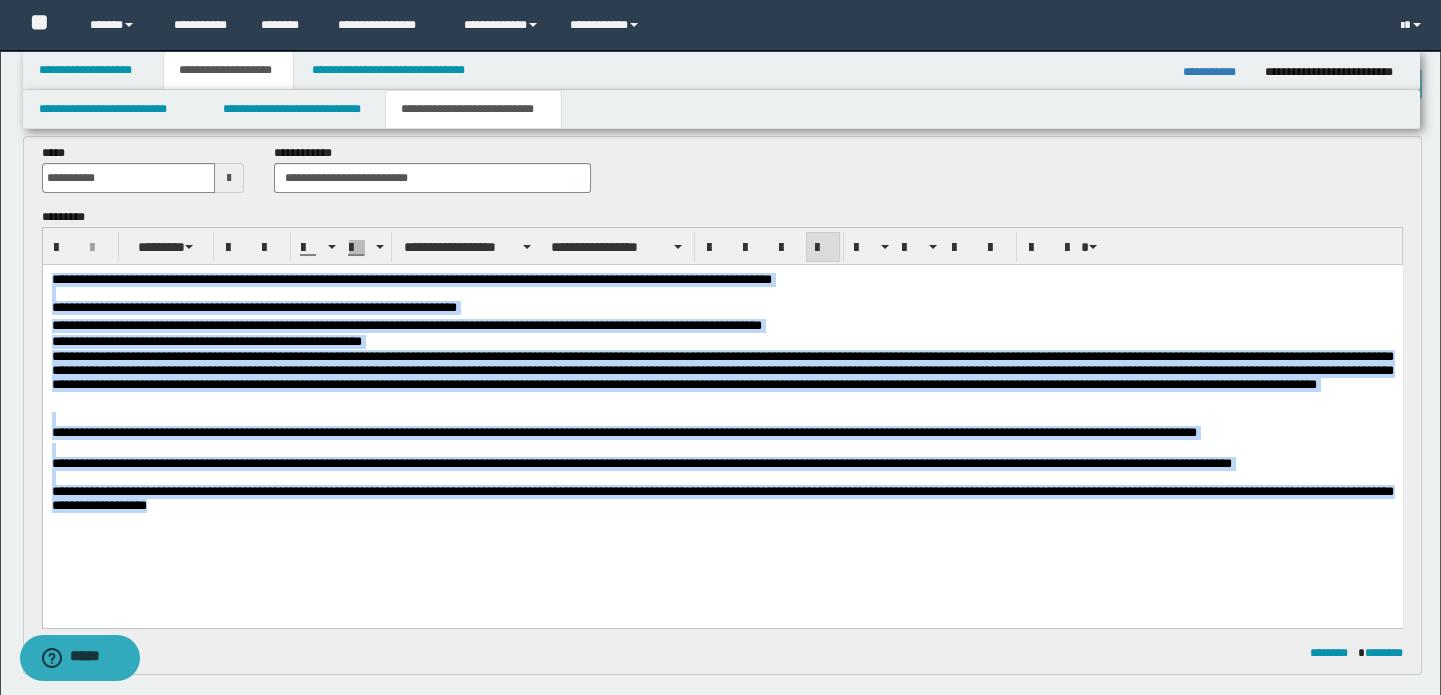 click on "**********" at bounding box center [722, 427] 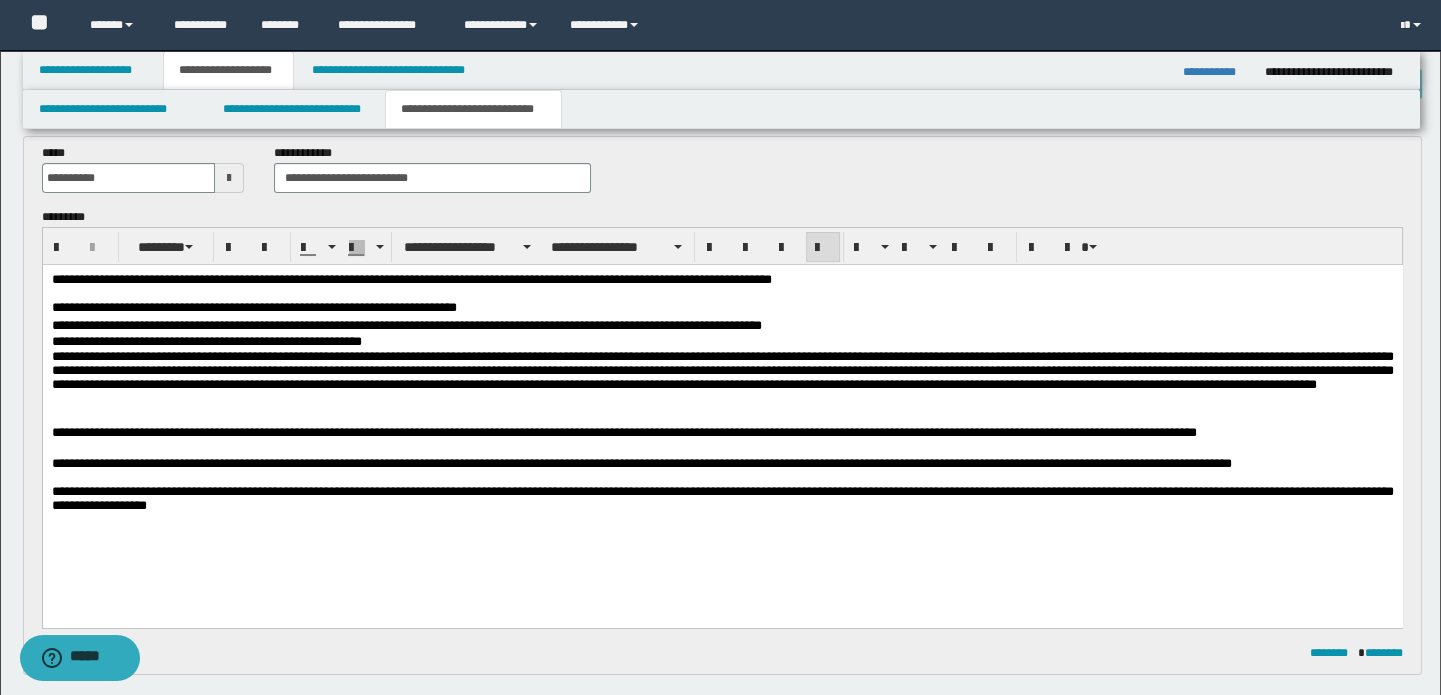 click on "**********" at bounding box center (722, 427) 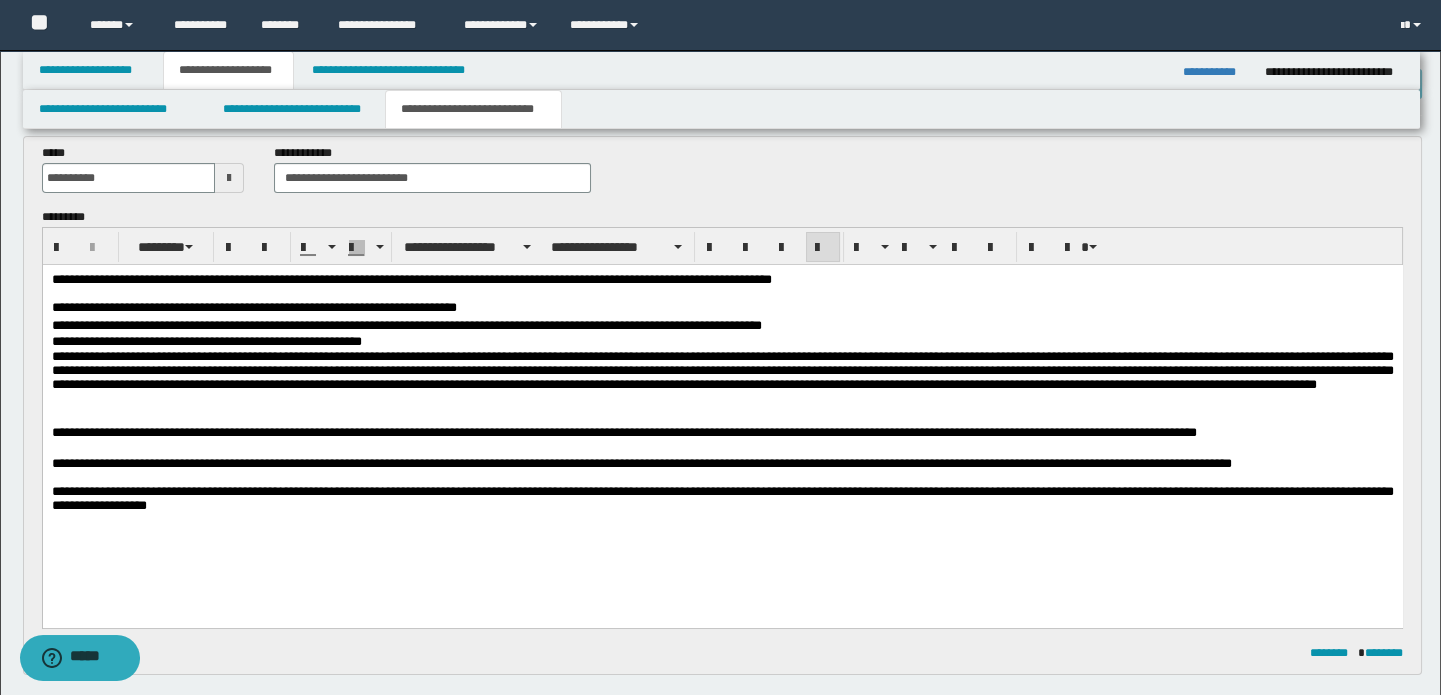 click on "**********" at bounding box center (722, 481) 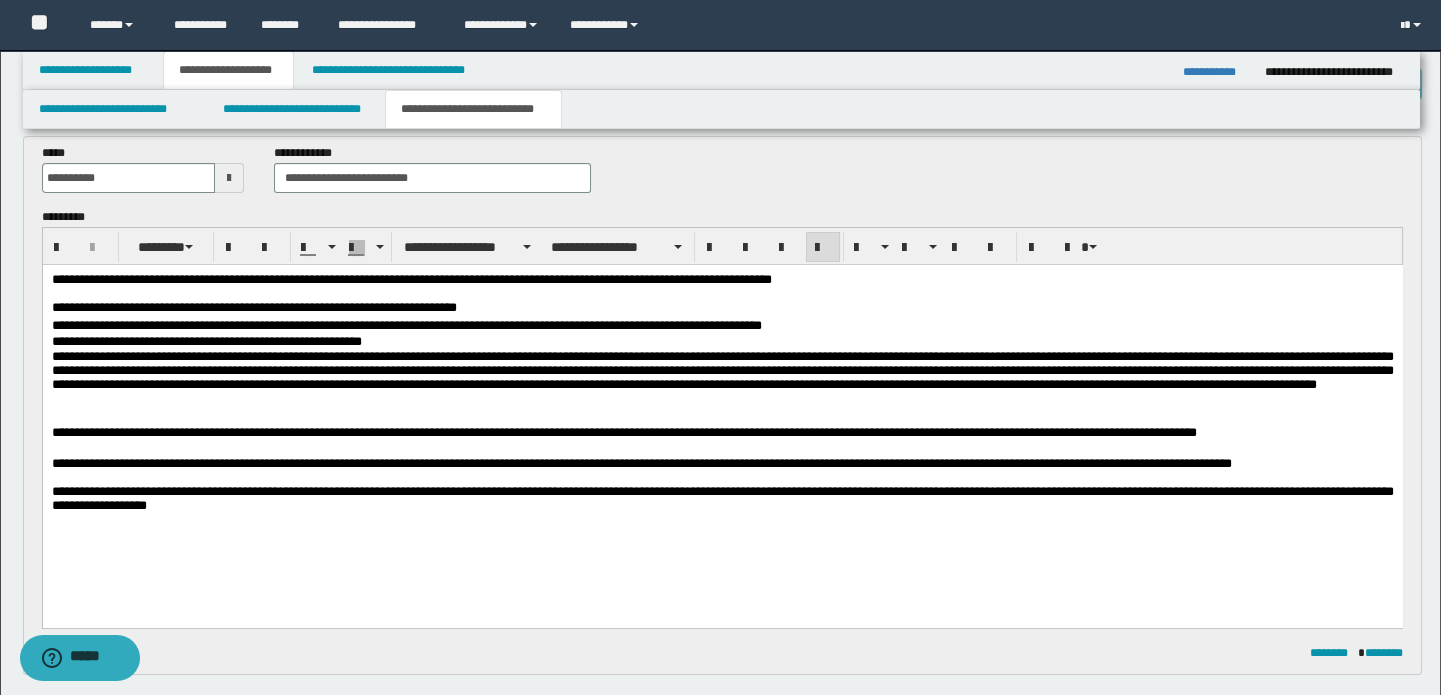 click on "**********" at bounding box center [722, 481] 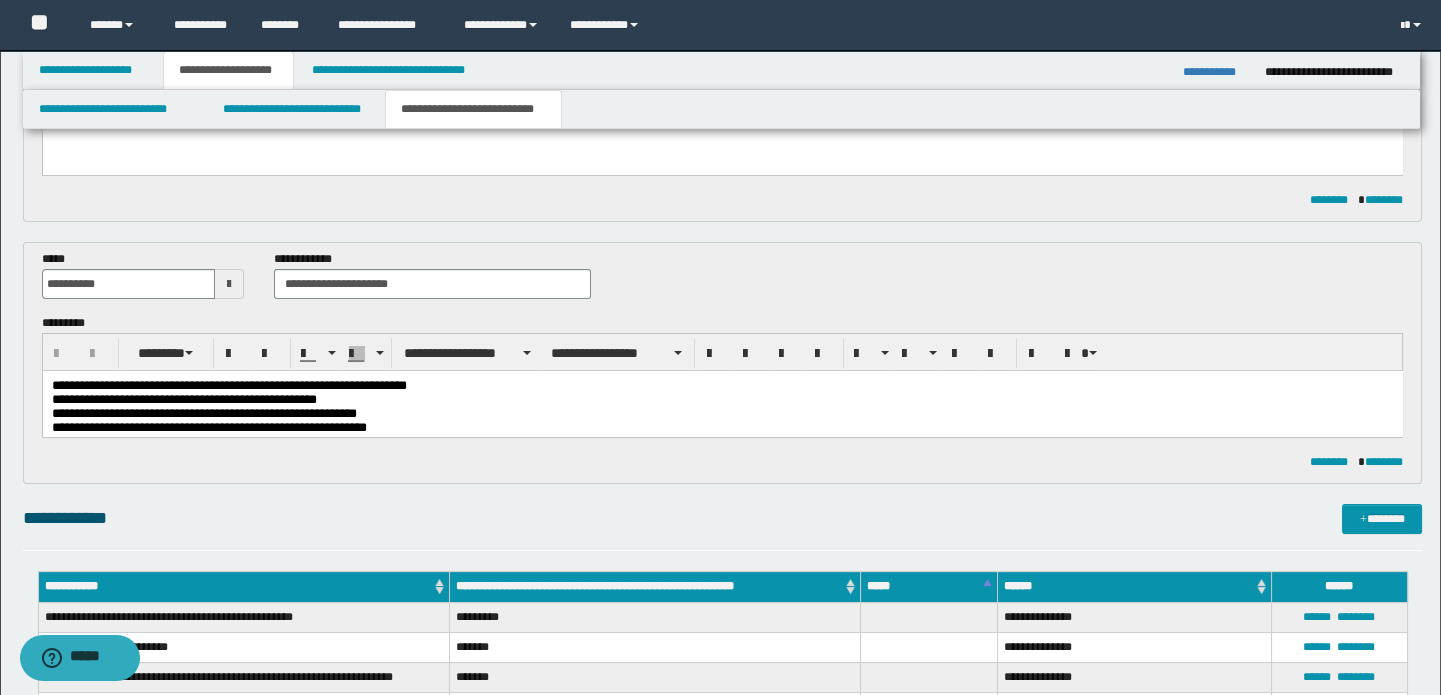 scroll, scrollTop: 818, scrollLeft: 0, axis: vertical 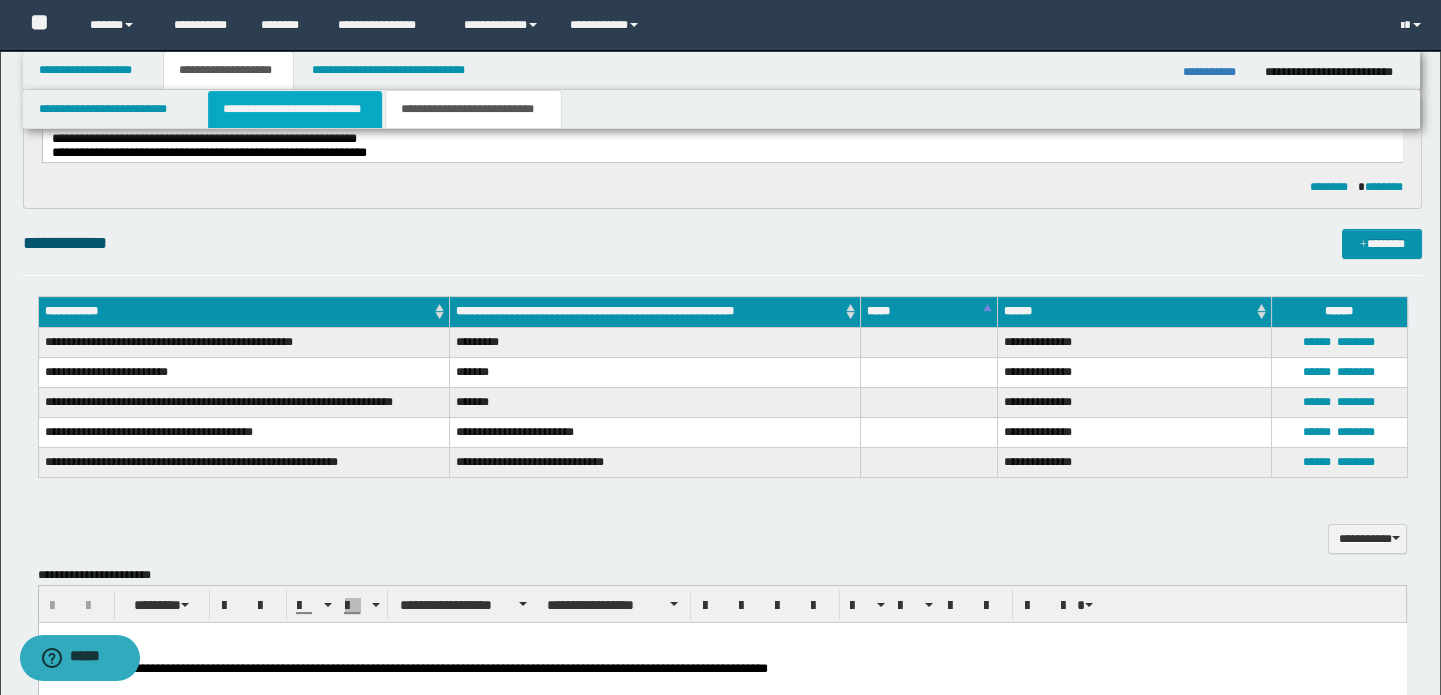 click on "**********" at bounding box center [294, 109] 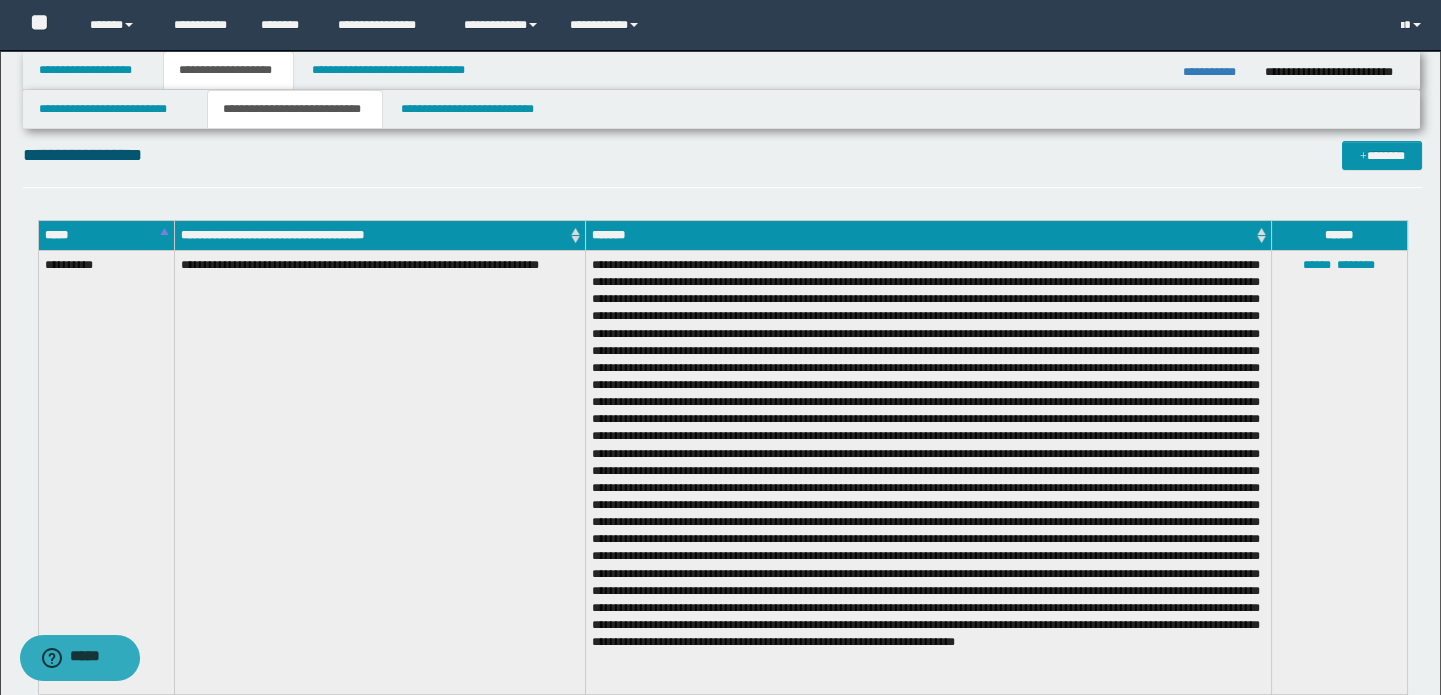 scroll, scrollTop: 0, scrollLeft: 0, axis: both 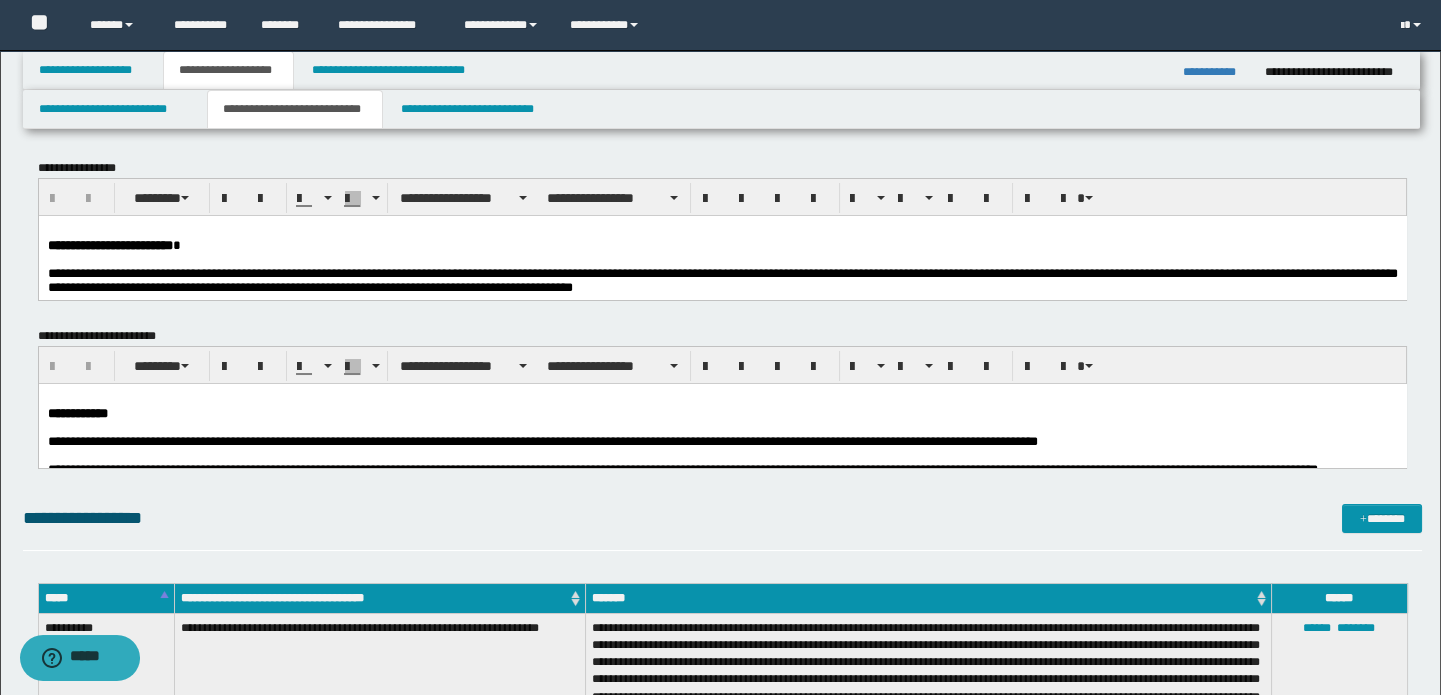 click on "**********" at bounding box center [722, 279] 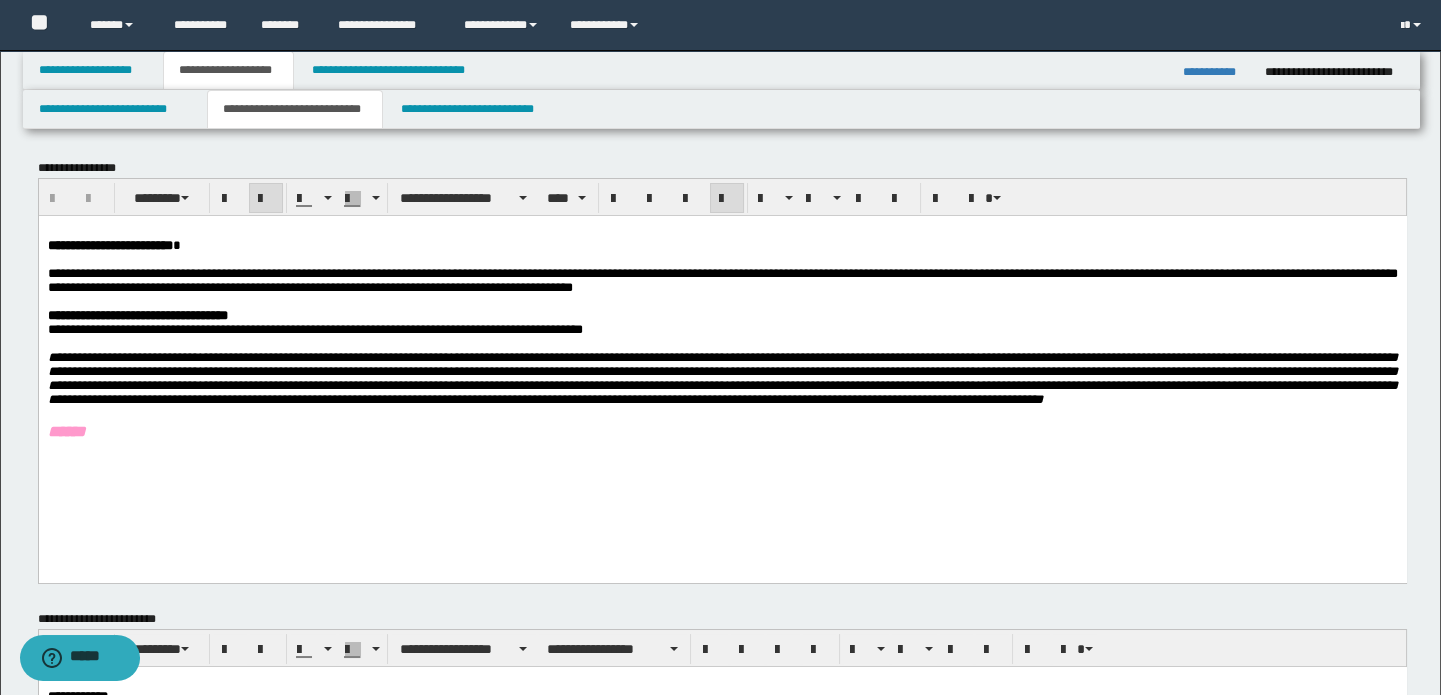 click on "**********" at bounding box center (722, 377) 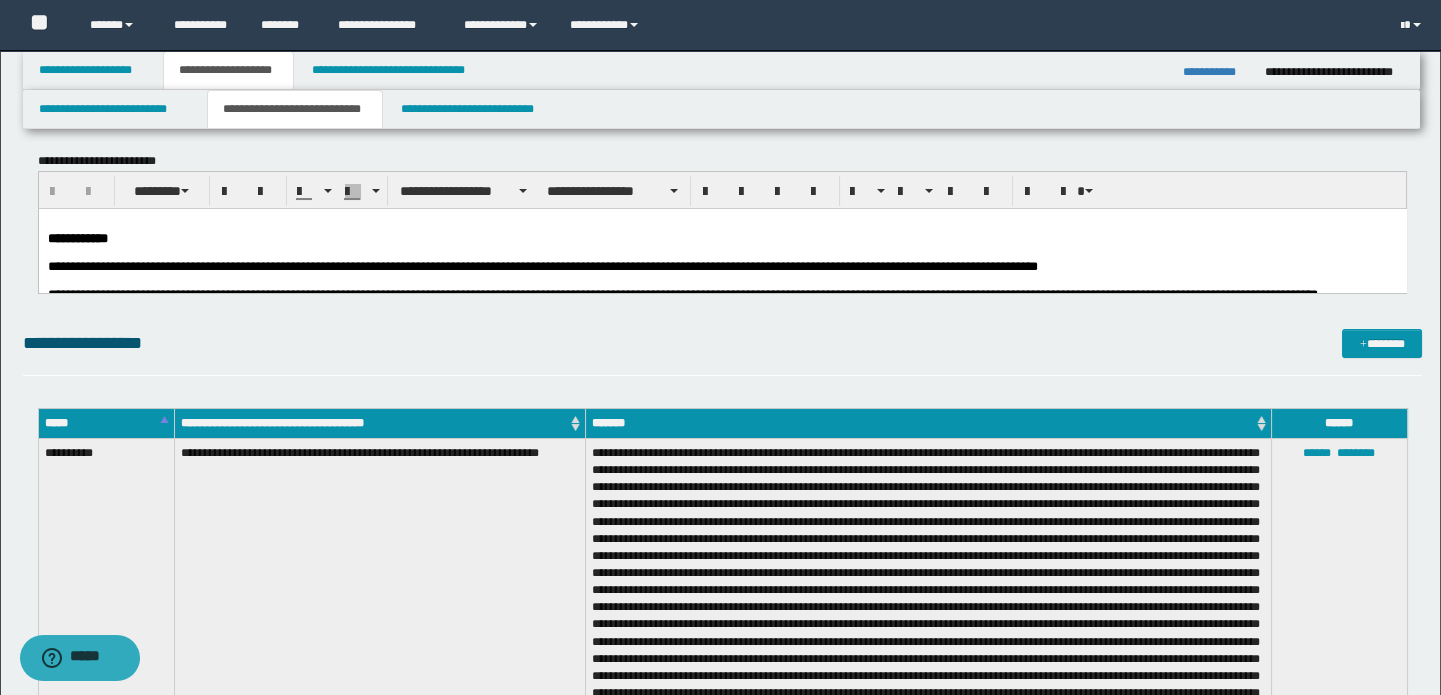 scroll, scrollTop: 545, scrollLeft: 0, axis: vertical 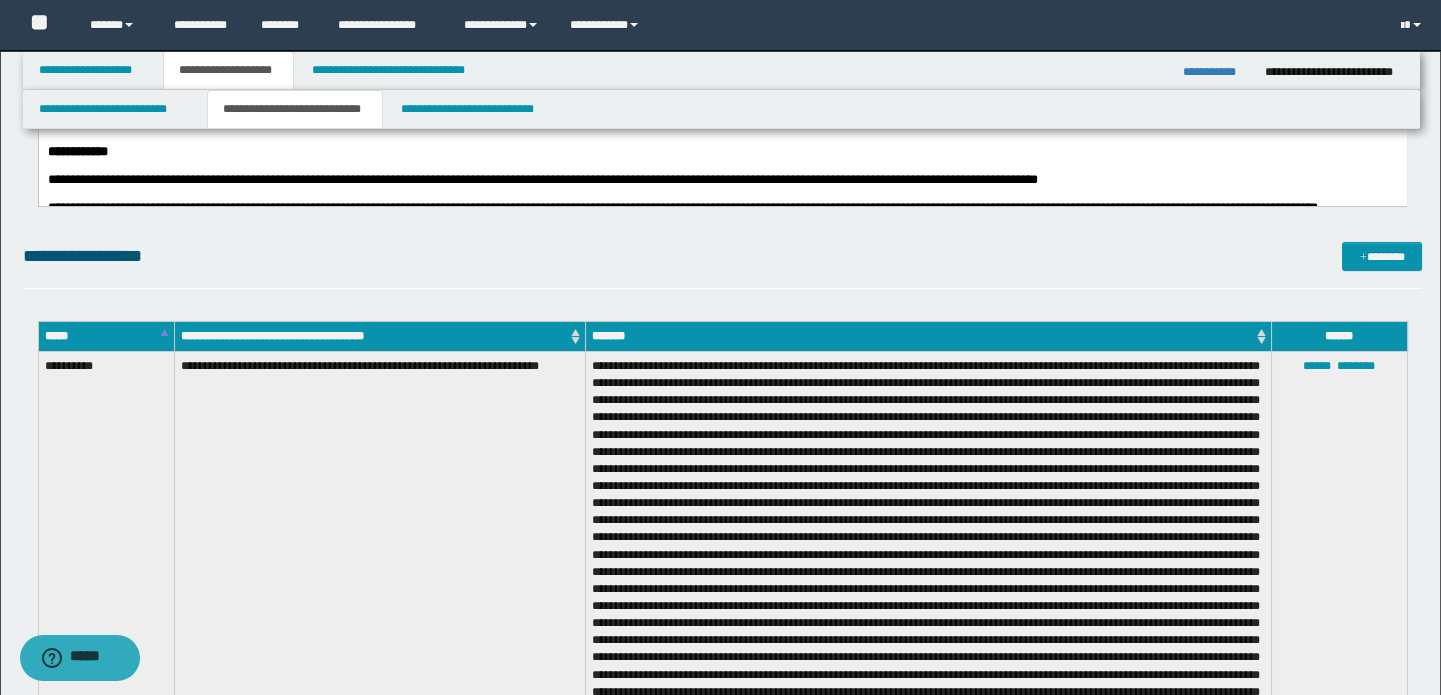 click at bounding box center [722, 166] 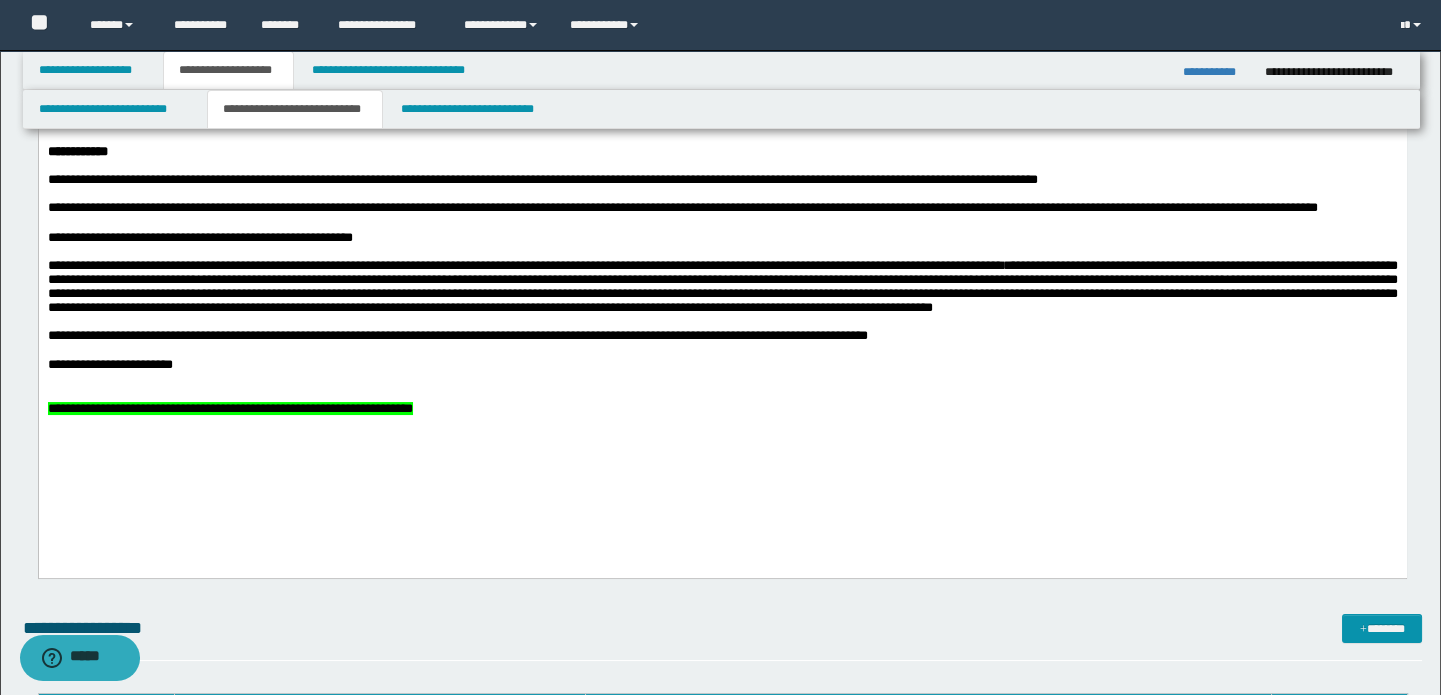 click at bounding box center [722, 194] 